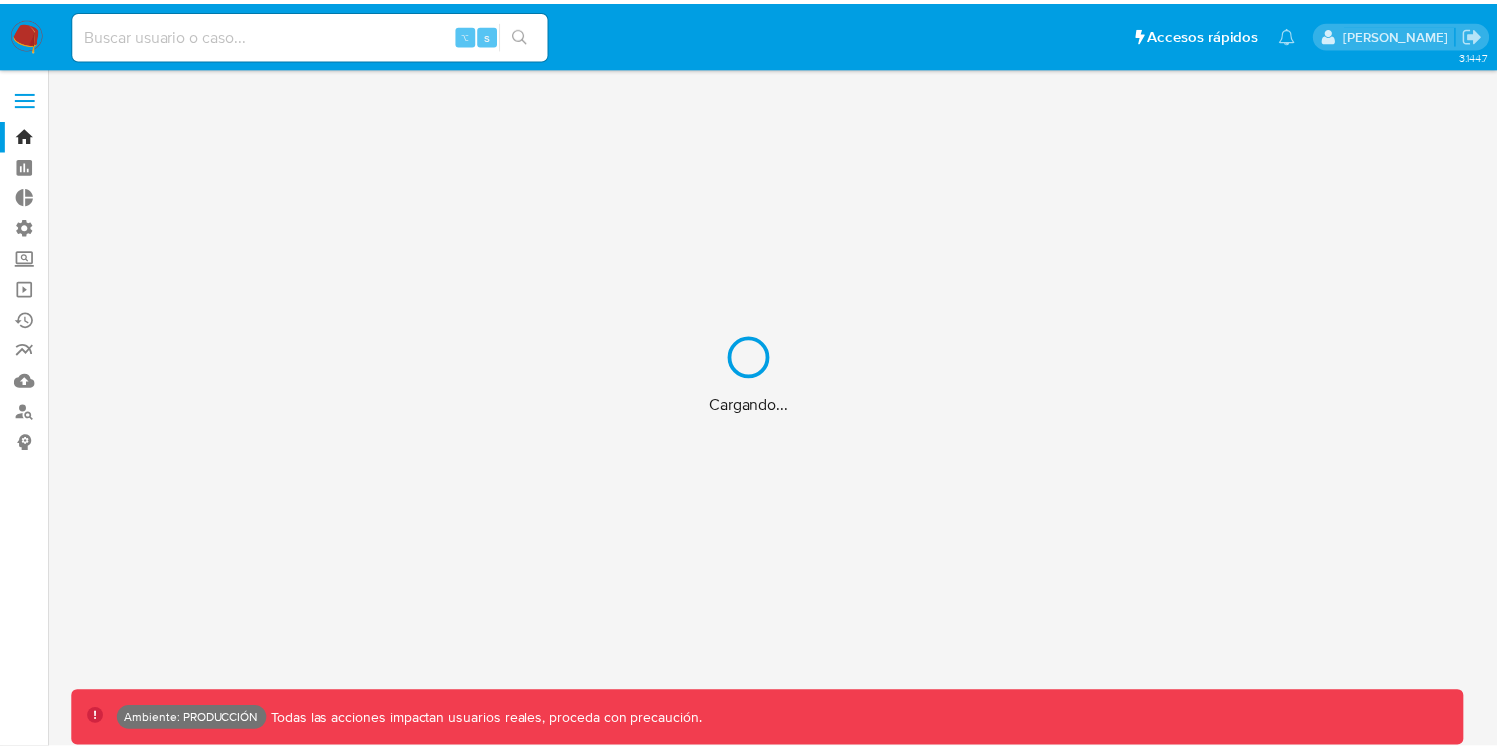 scroll, scrollTop: 0, scrollLeft: 0, axis: both 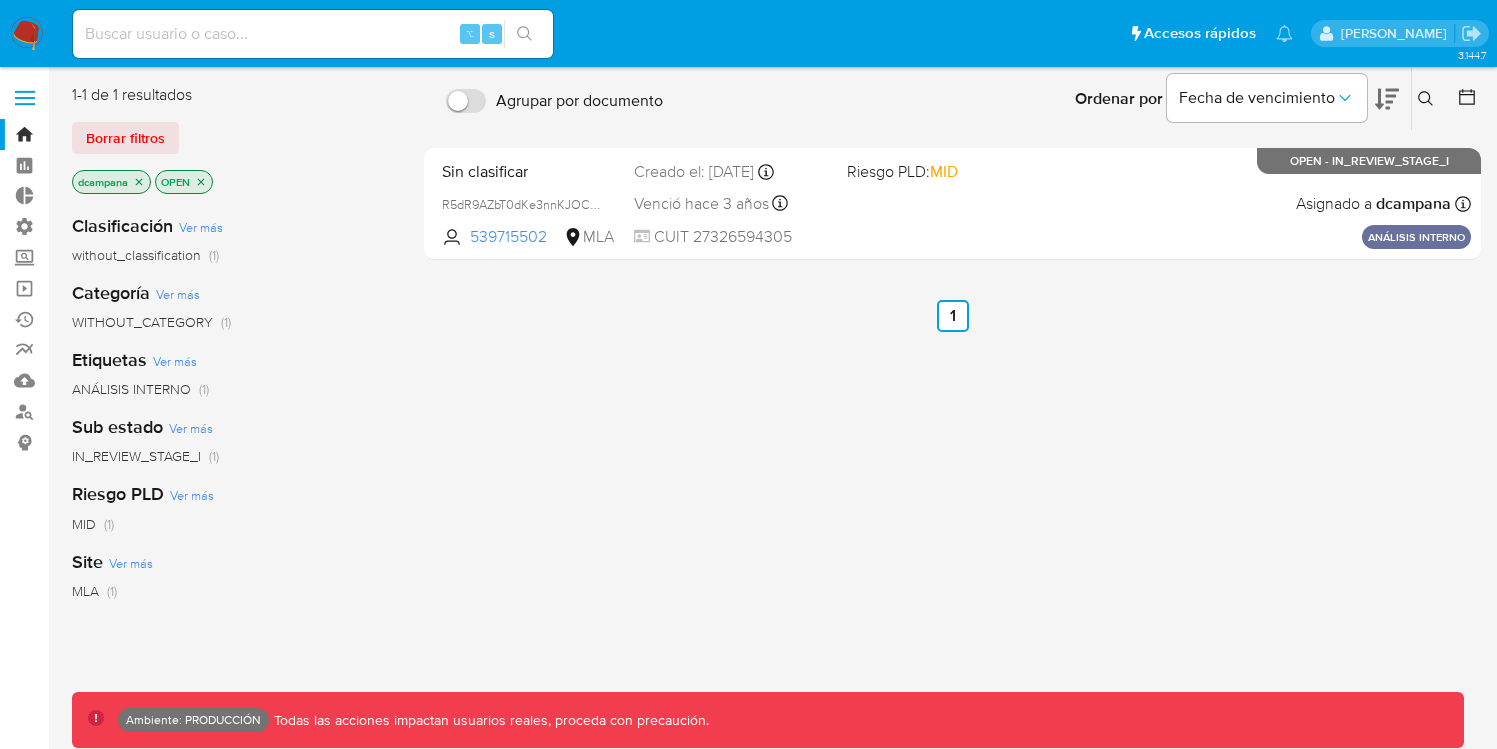 click at bounding box center [25, 98] 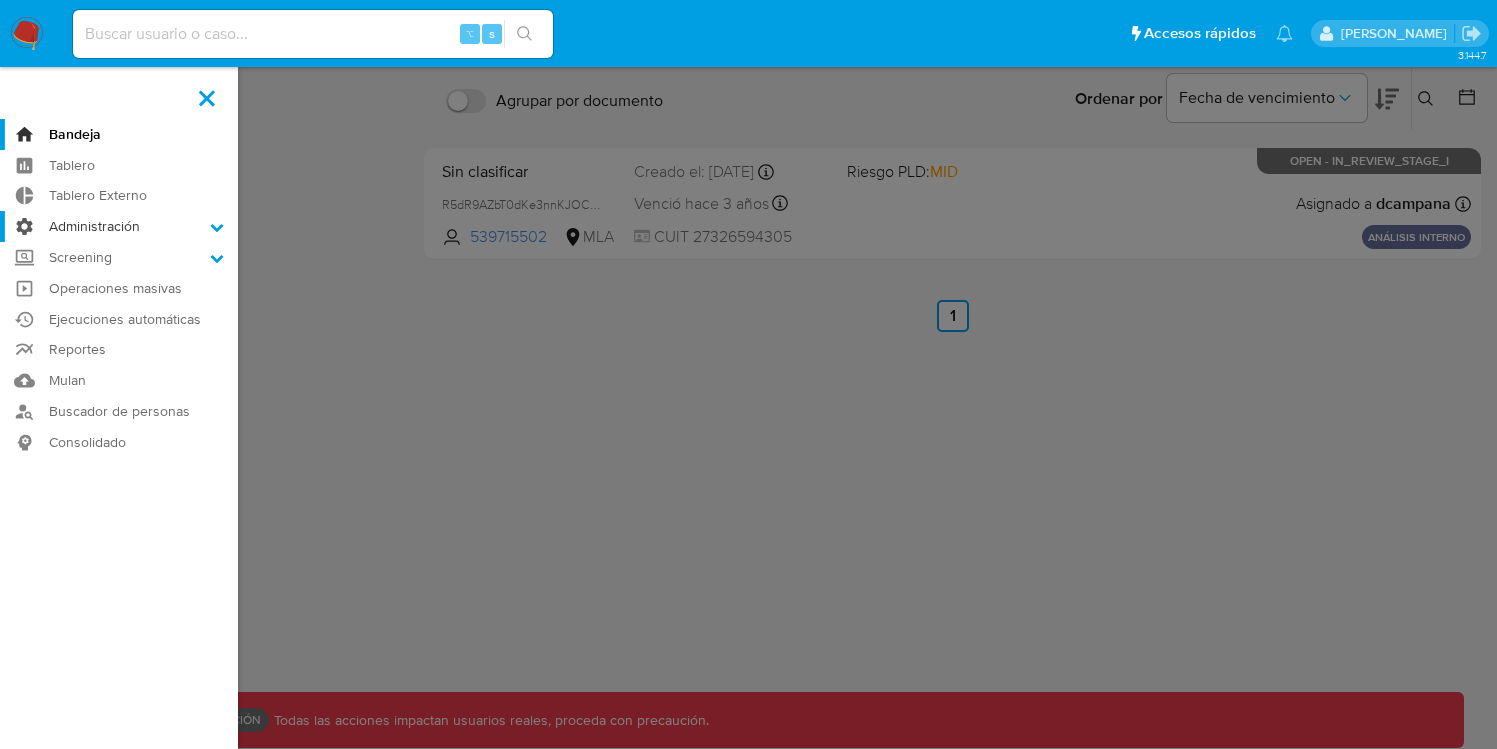 click on "Administración" at bounding box center (119, 226) 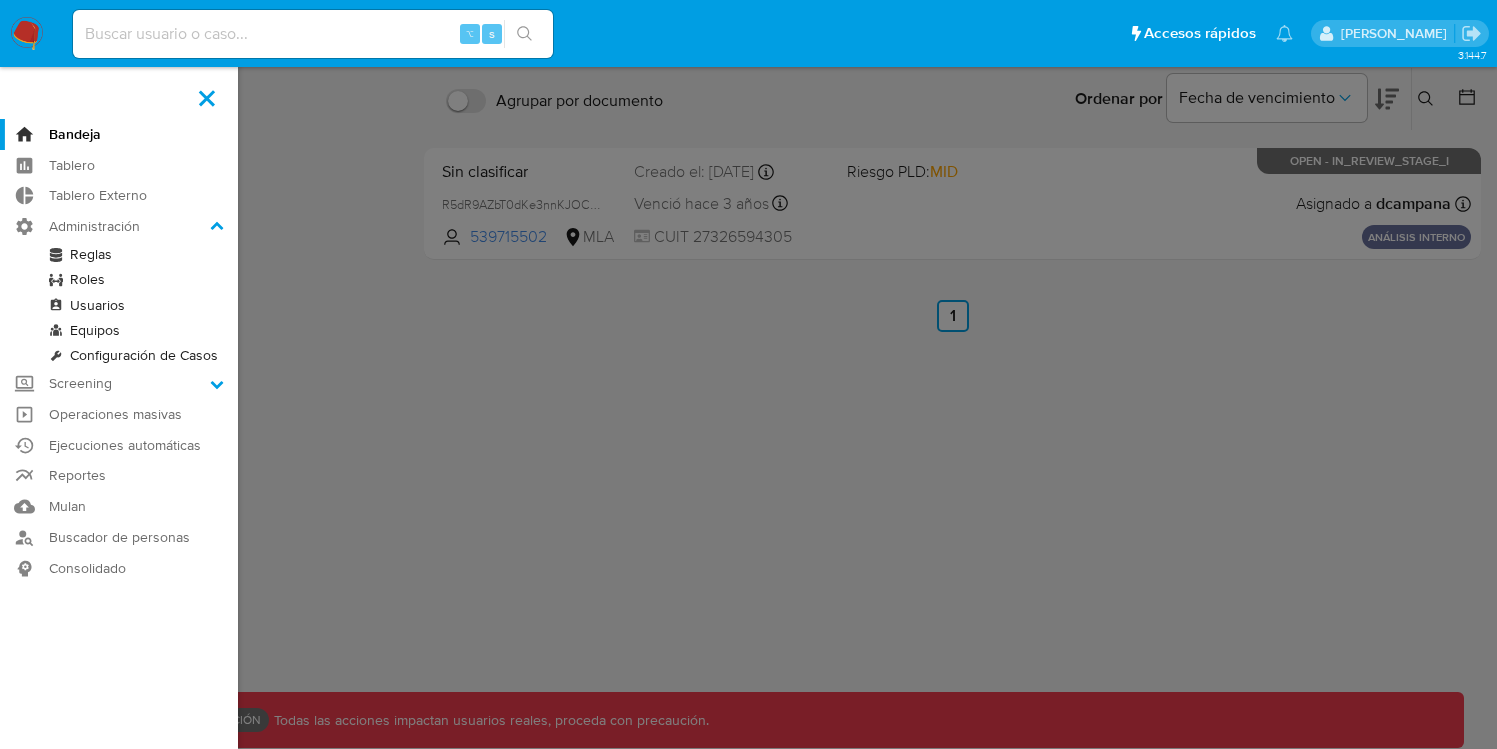 click on "Configuración de Casos" at bounding box center (119, 355) 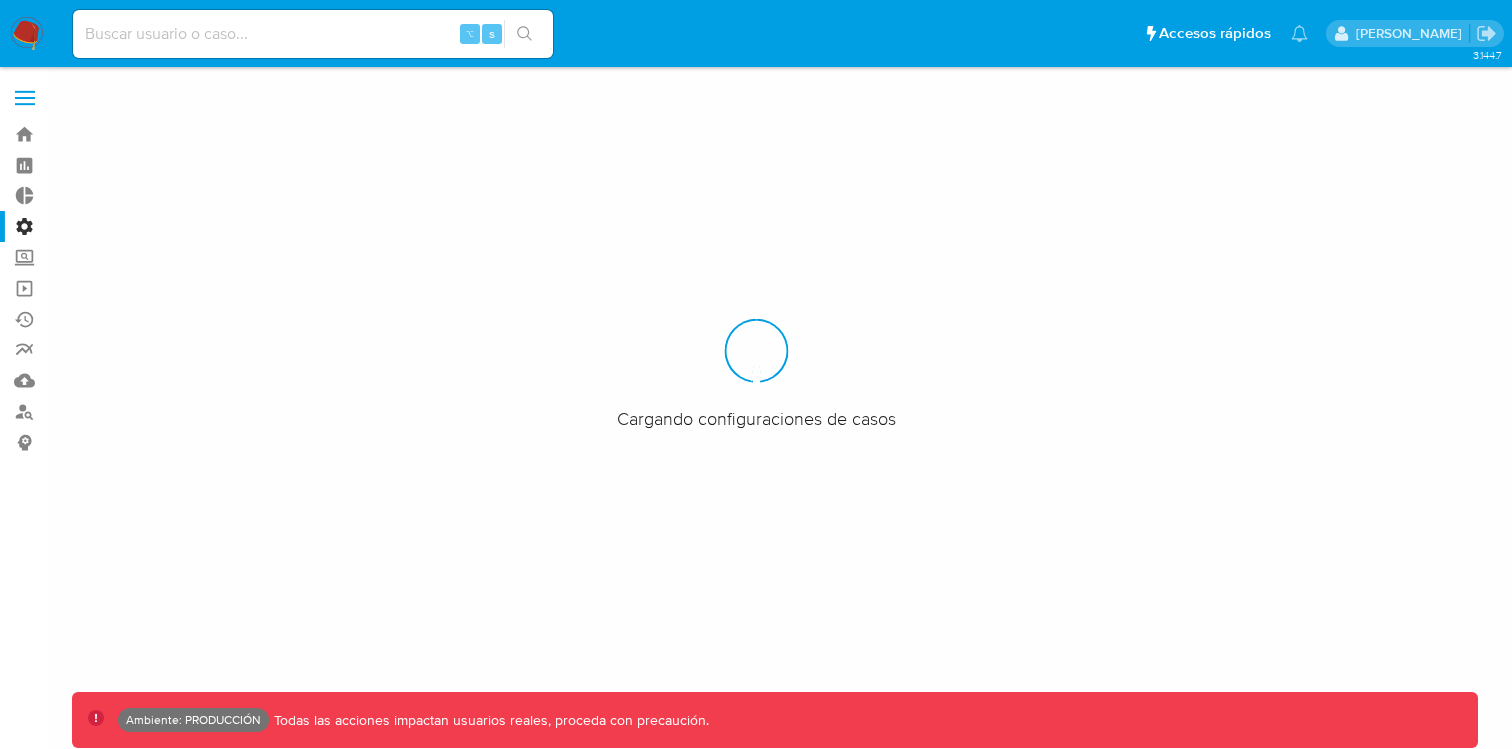 scroll, scrollTop: 0, scrollLeft: 0, axis: both 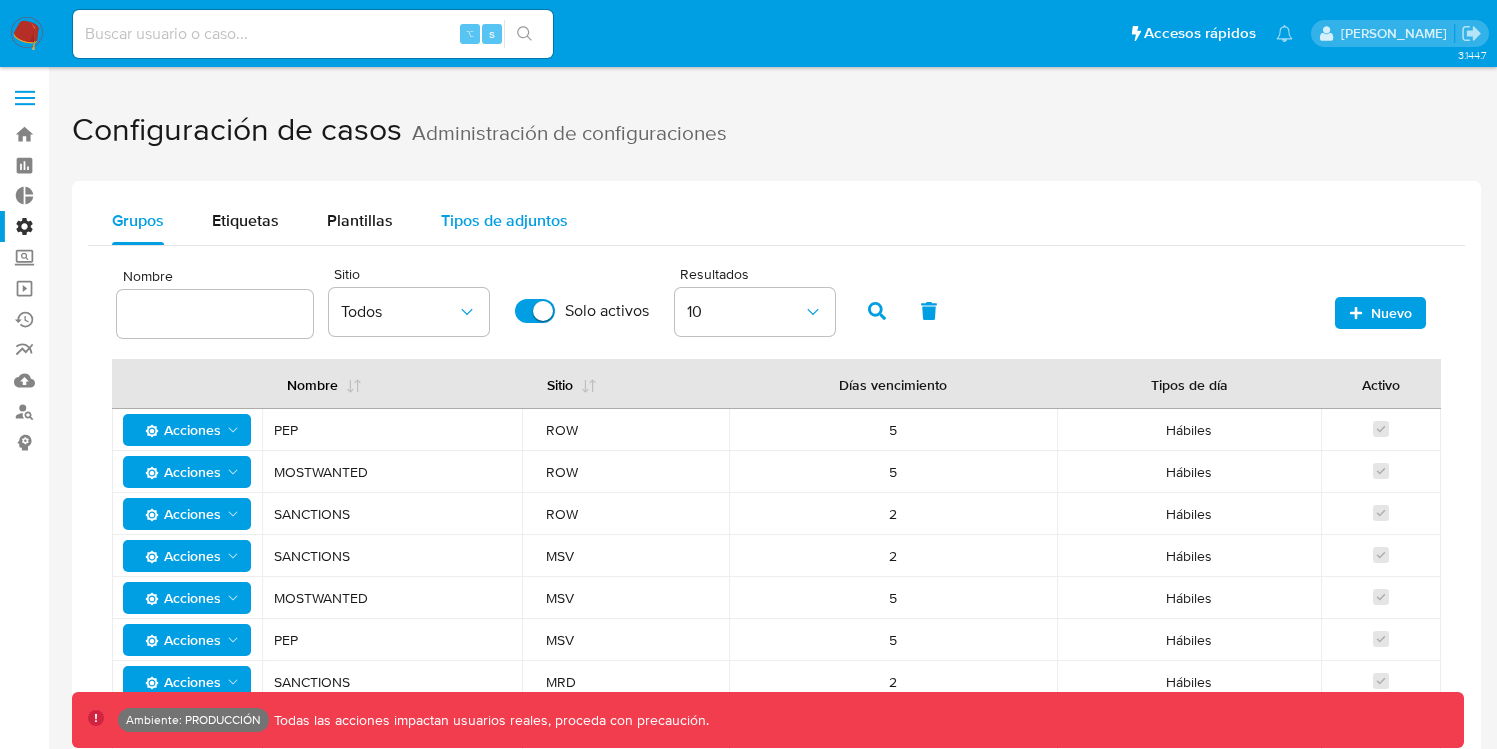 click on "Tipos de adjuntos" at bounding box center (504, 220) 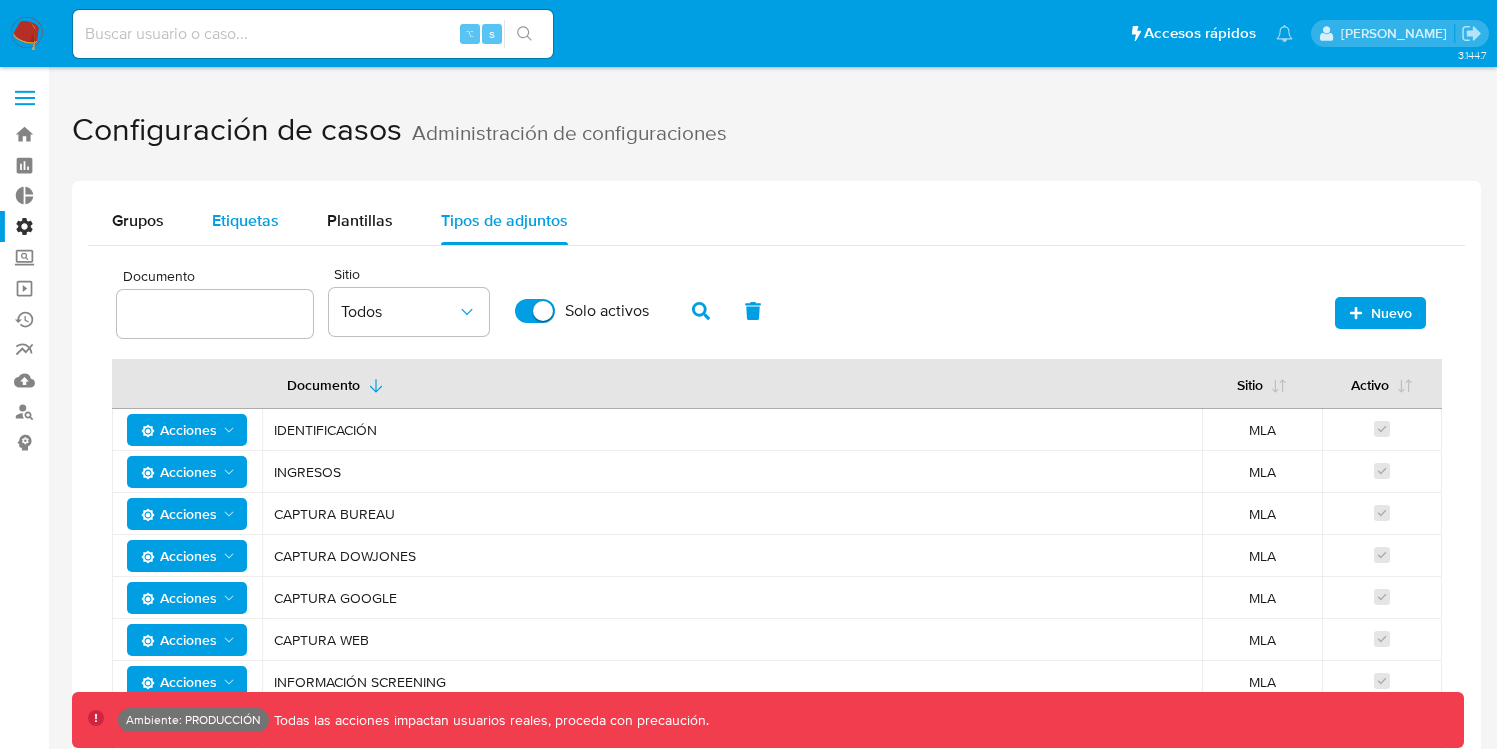 click on "Etiquetas" at bounding box center [245, 220] 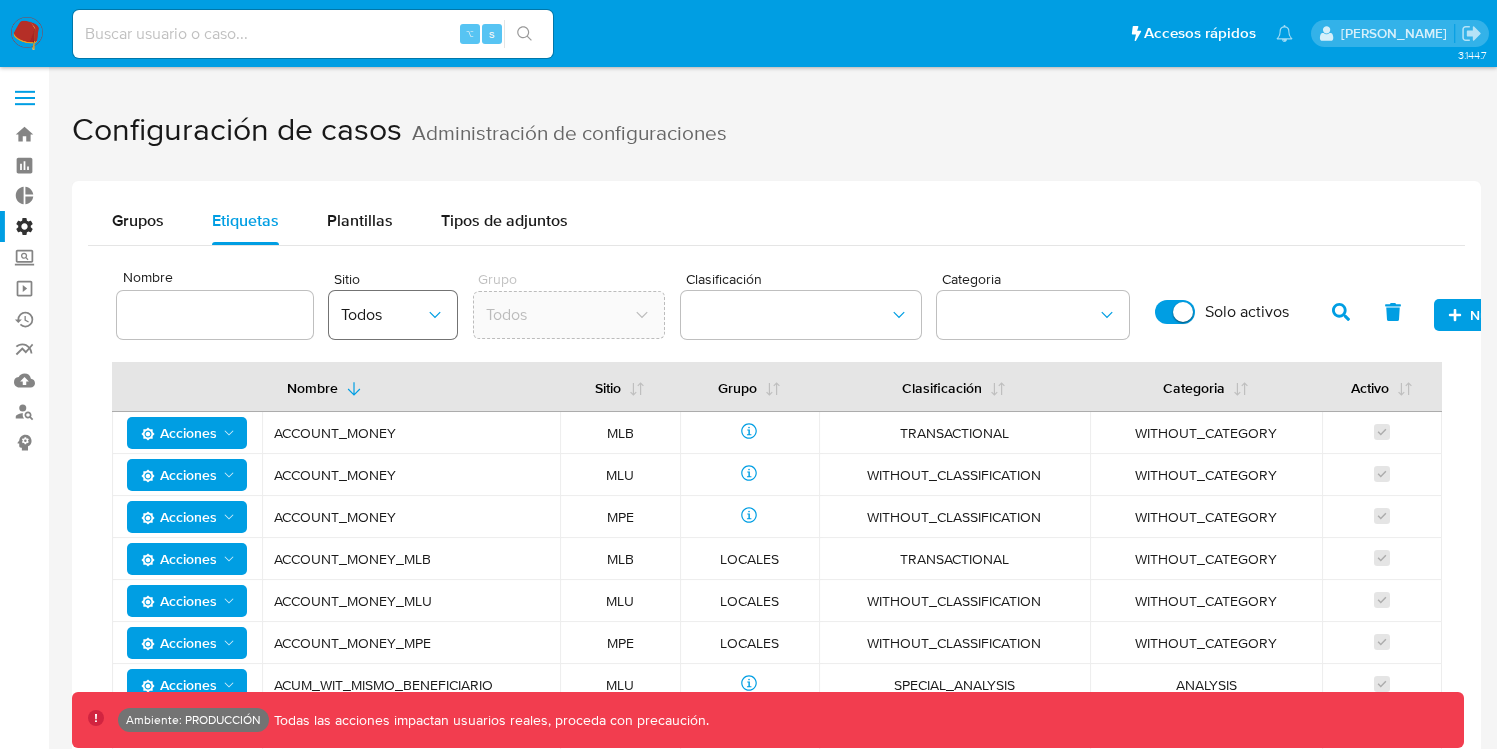 click on "Todos" at bounding box center (383, 315) 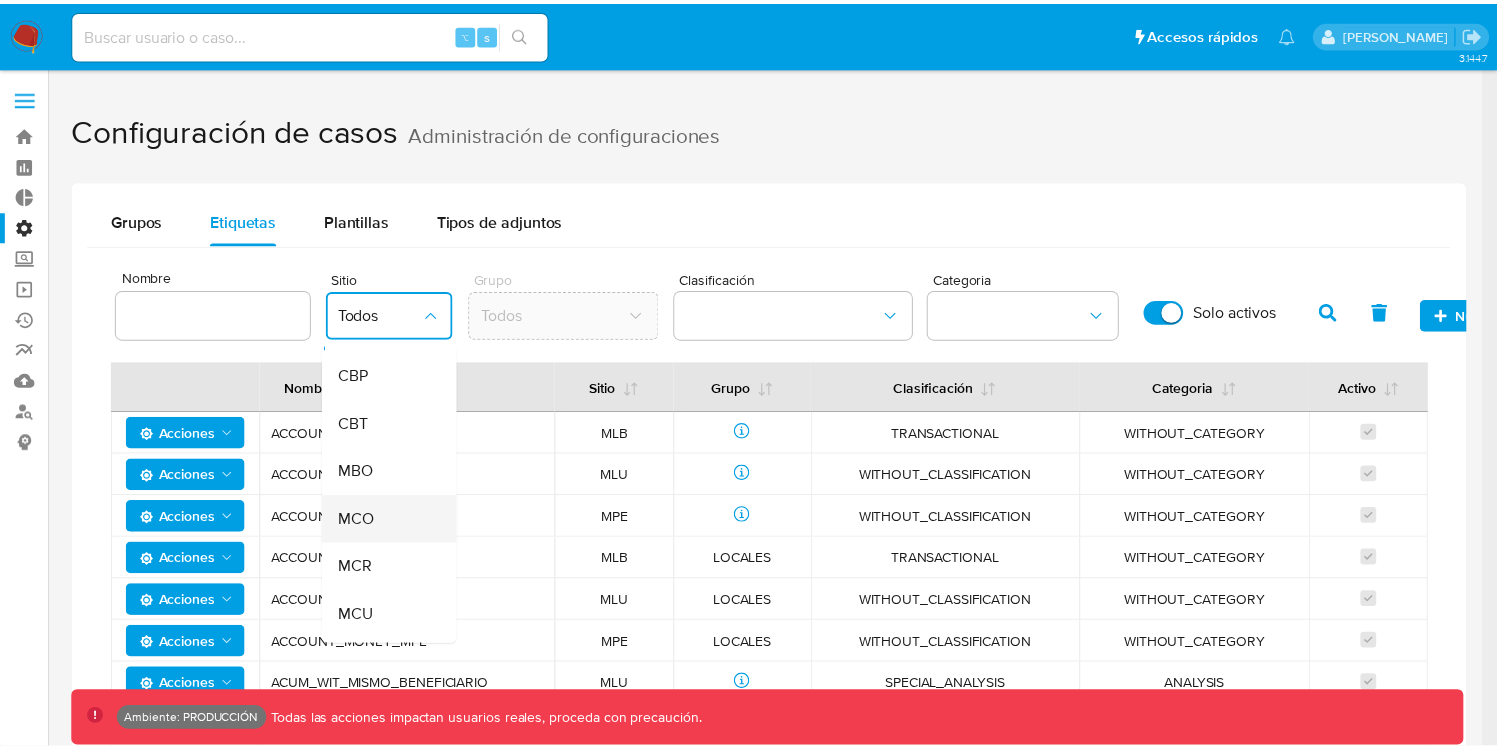 scroll, scrollTop: 469, scrollLeft: 0, axis: vertical 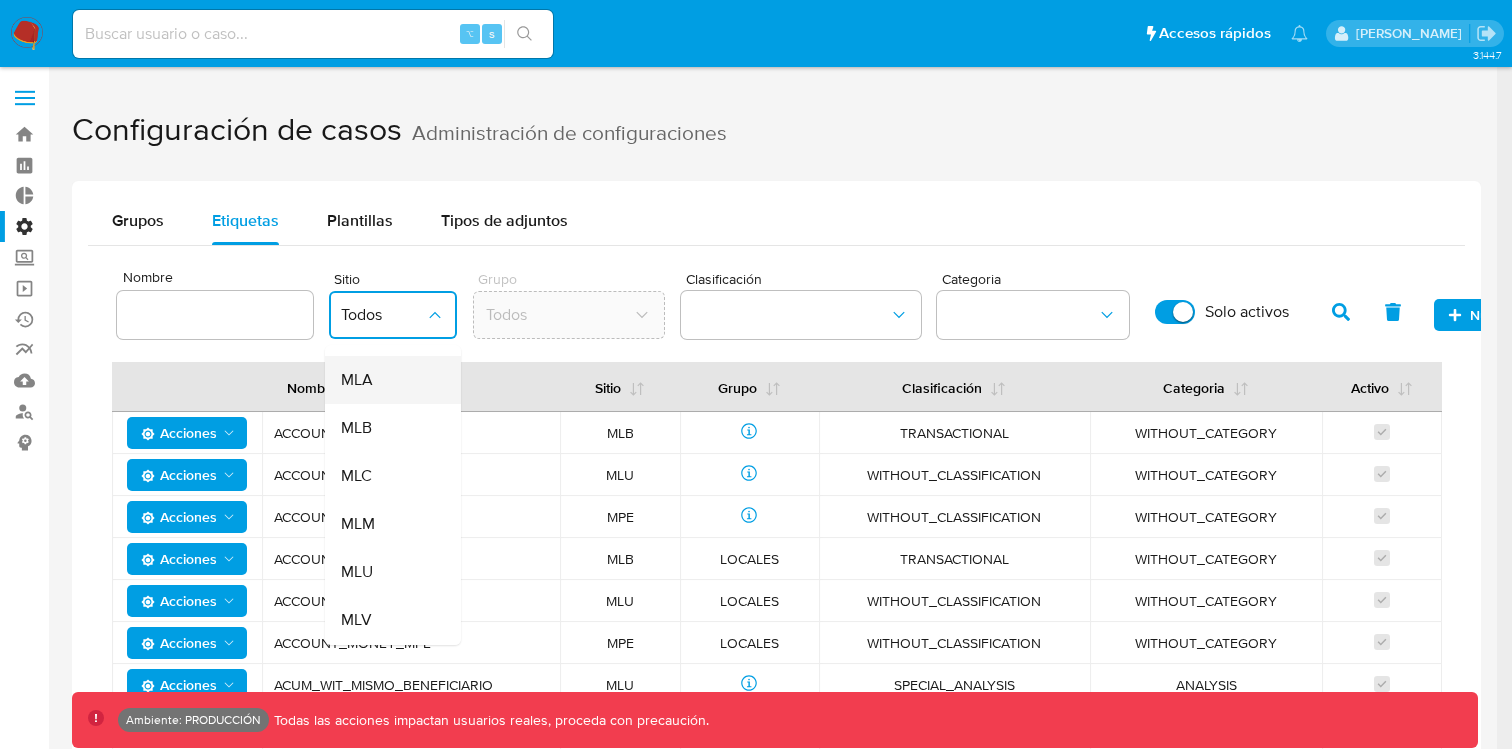 click on "MLA" at bounding box center [387, 380] 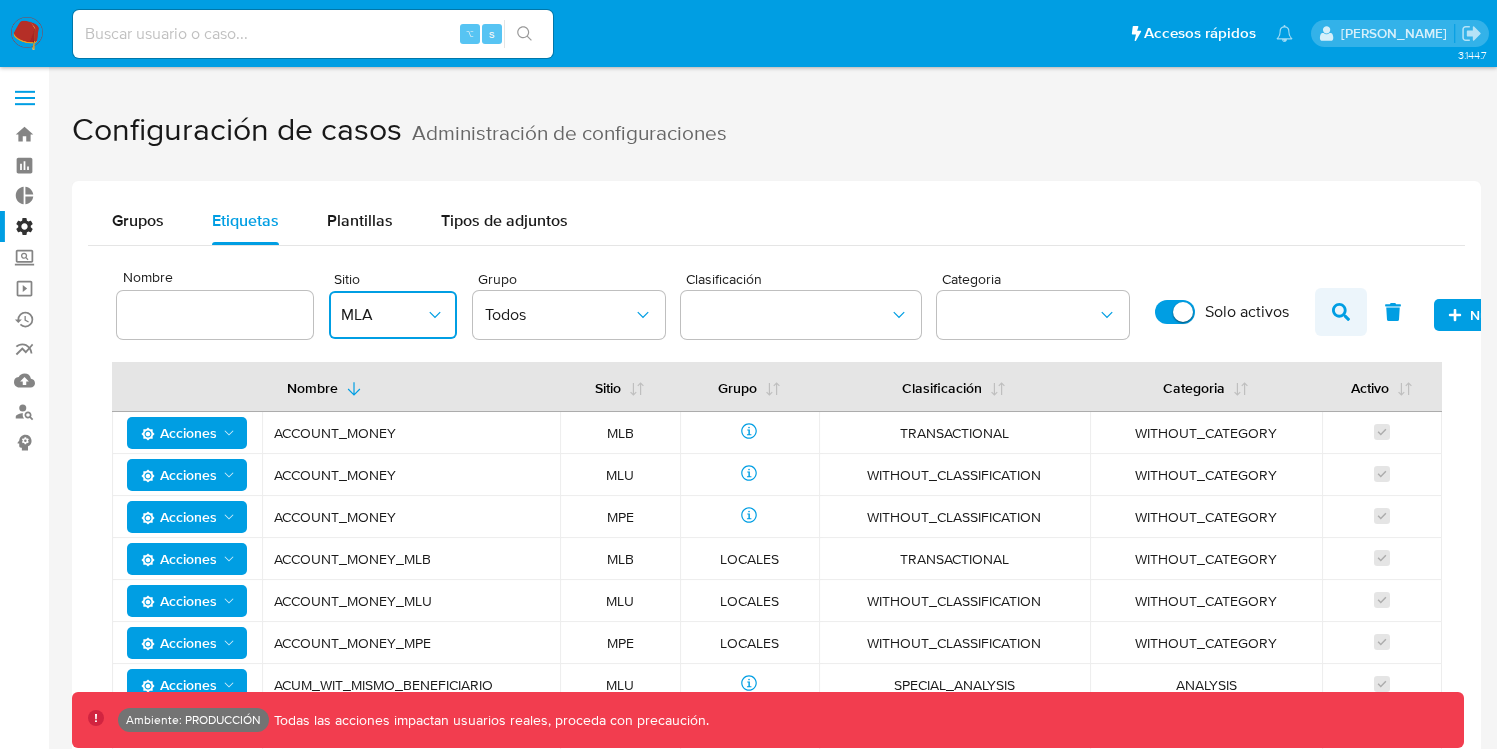 click 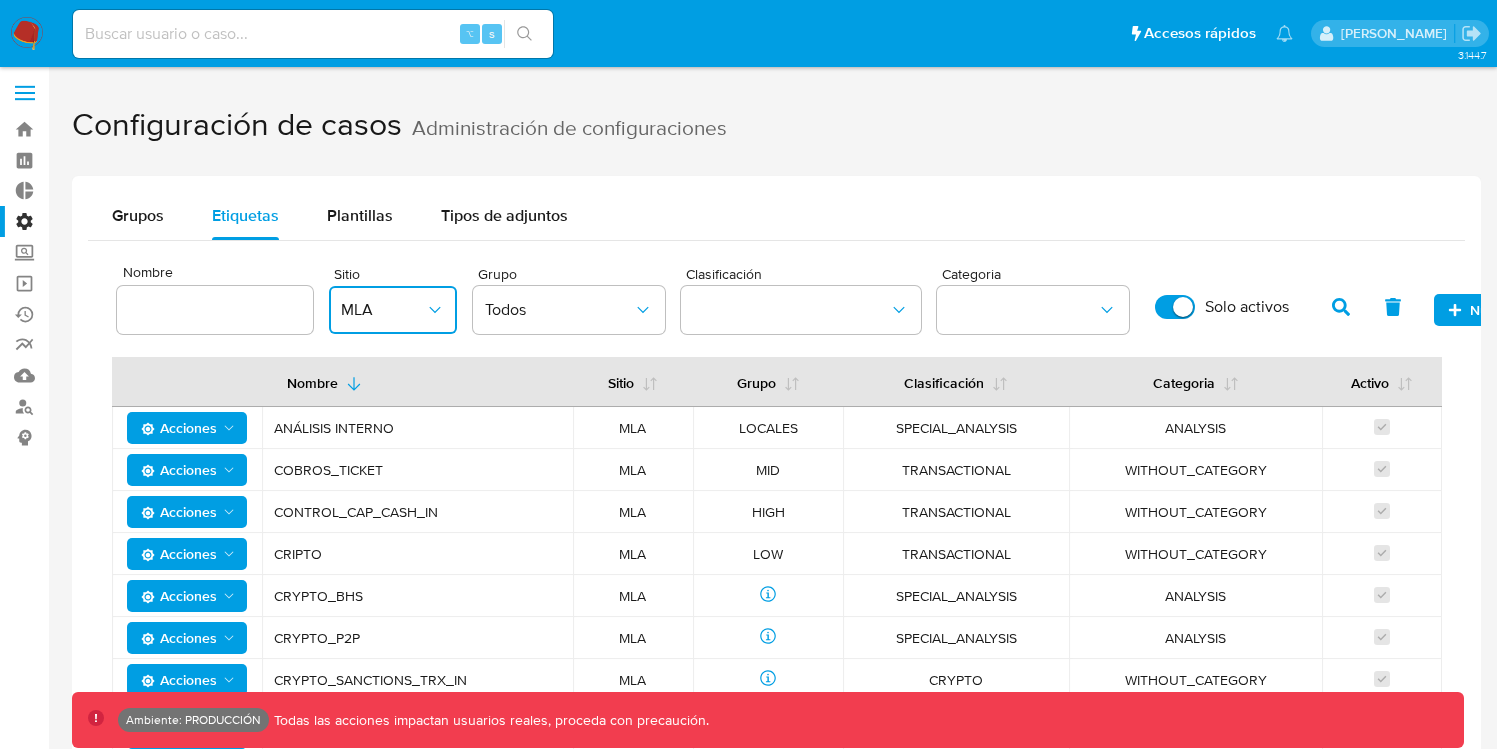 scroll, scrollTop: 0, scrollLeft: 0, axis: both 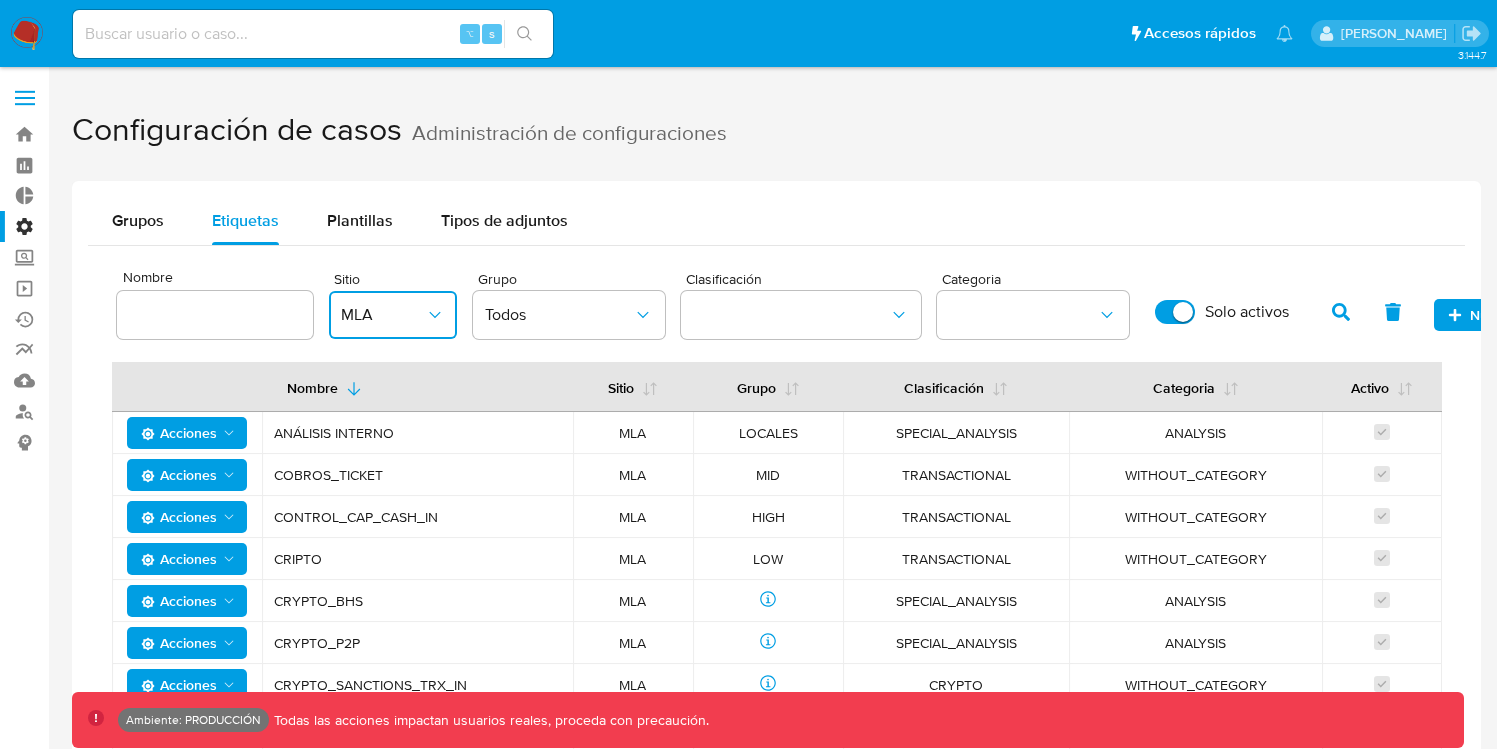 click at bounding box center (215, 315) 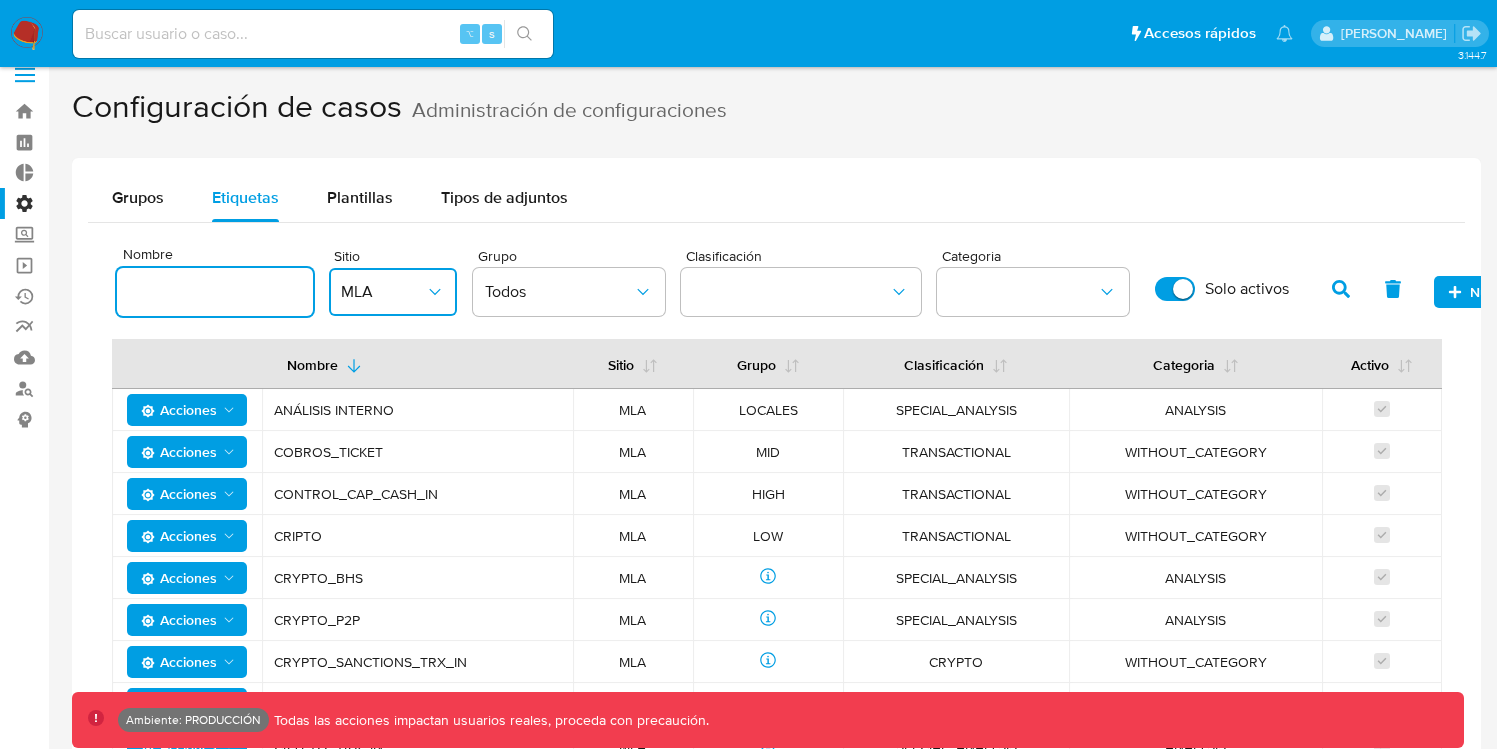 scroll, scrollTop: 193, scrollLeft: 0, axis: vertical 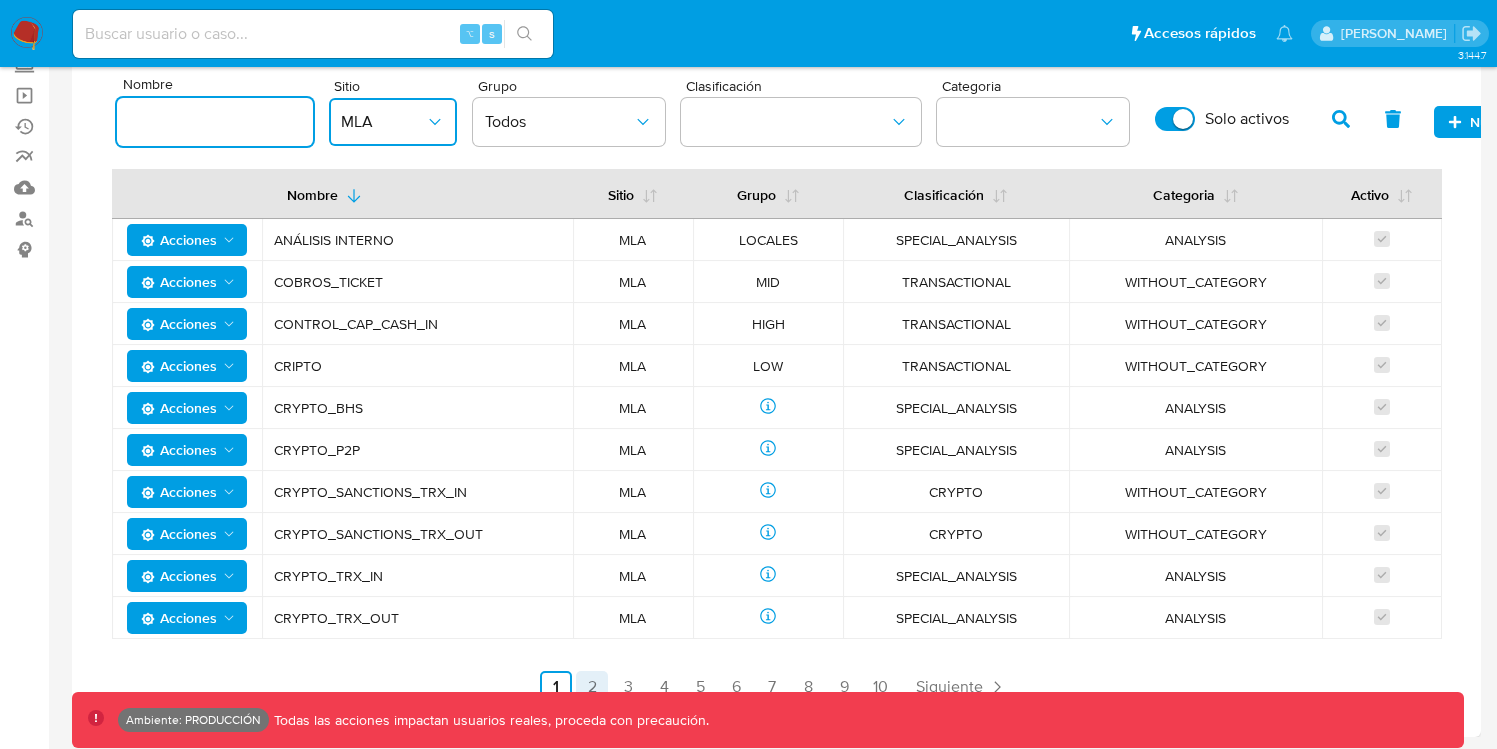 click on "2" at bounding box center (592, 687) 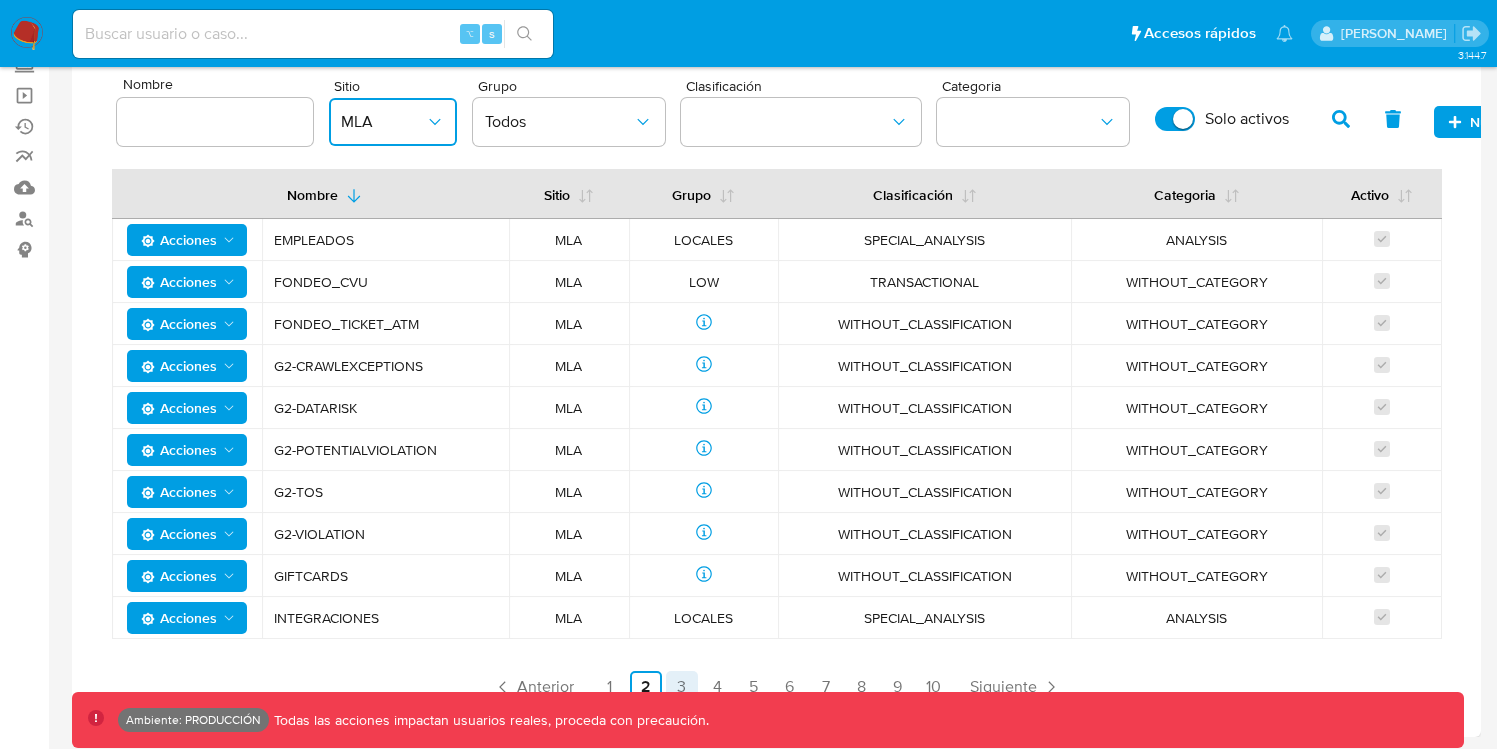 click on "3" at bounding box center [682, 687] 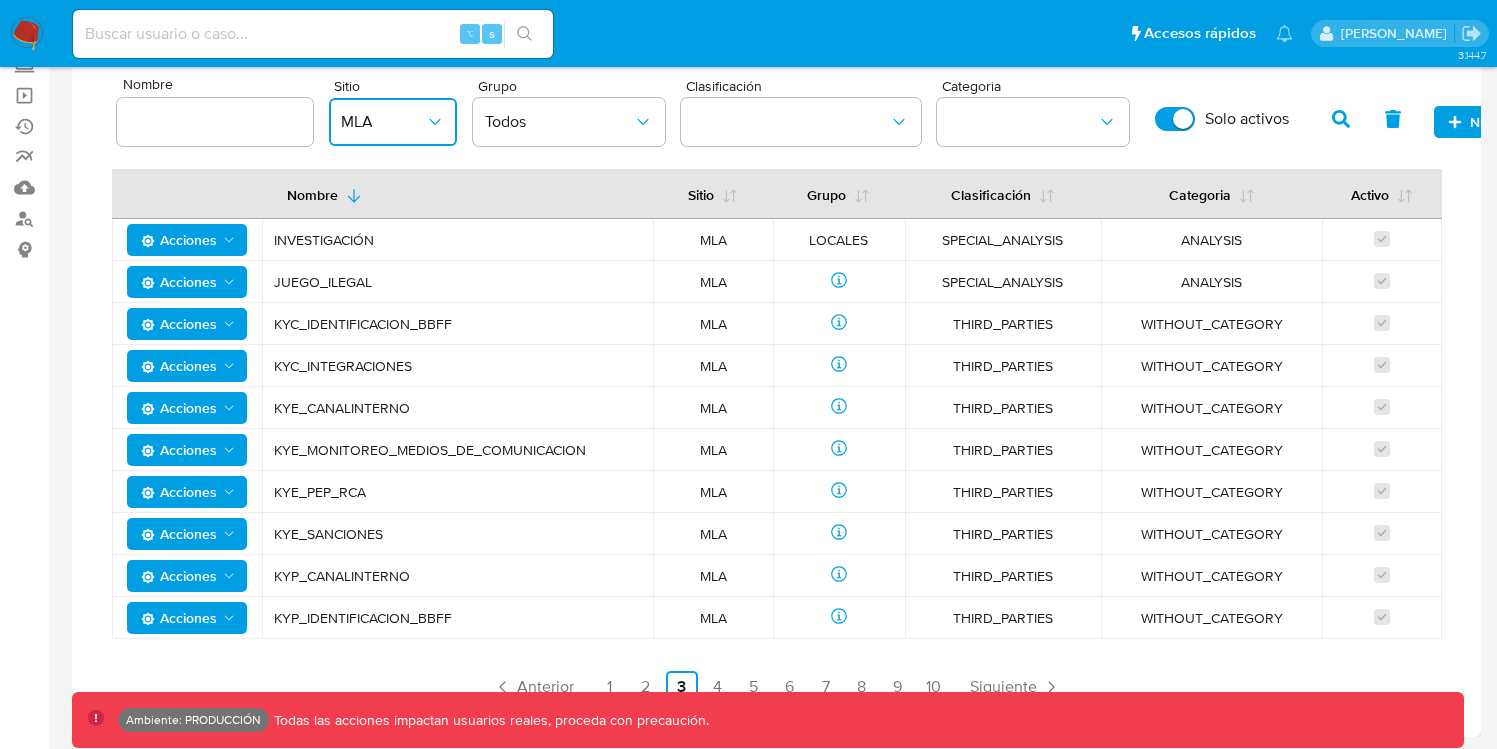 click on "Anterior 1 2 3 4 5 6 7 8 9 10 Siguiente" at bounding box center [776, 687] 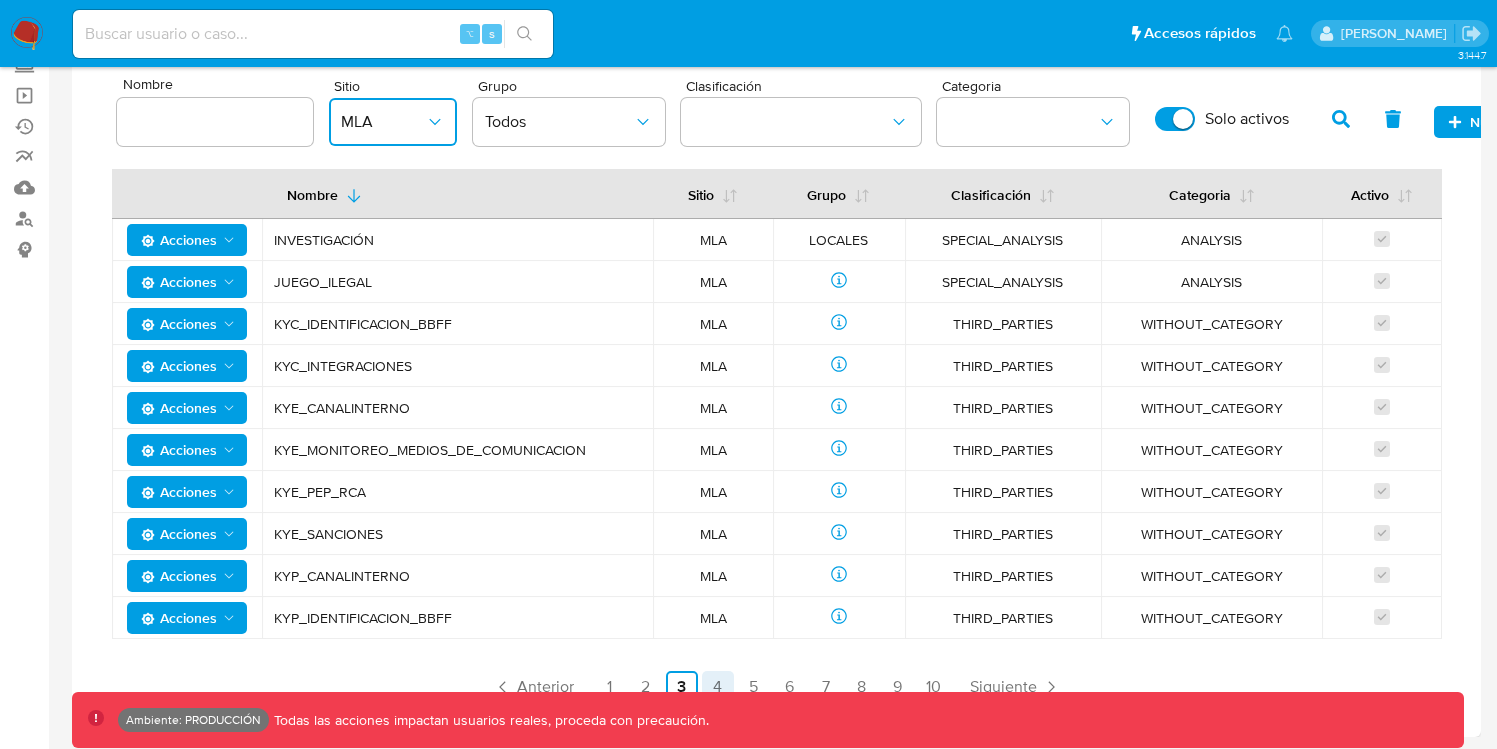 click on "4" at bounding box center [718, 687] 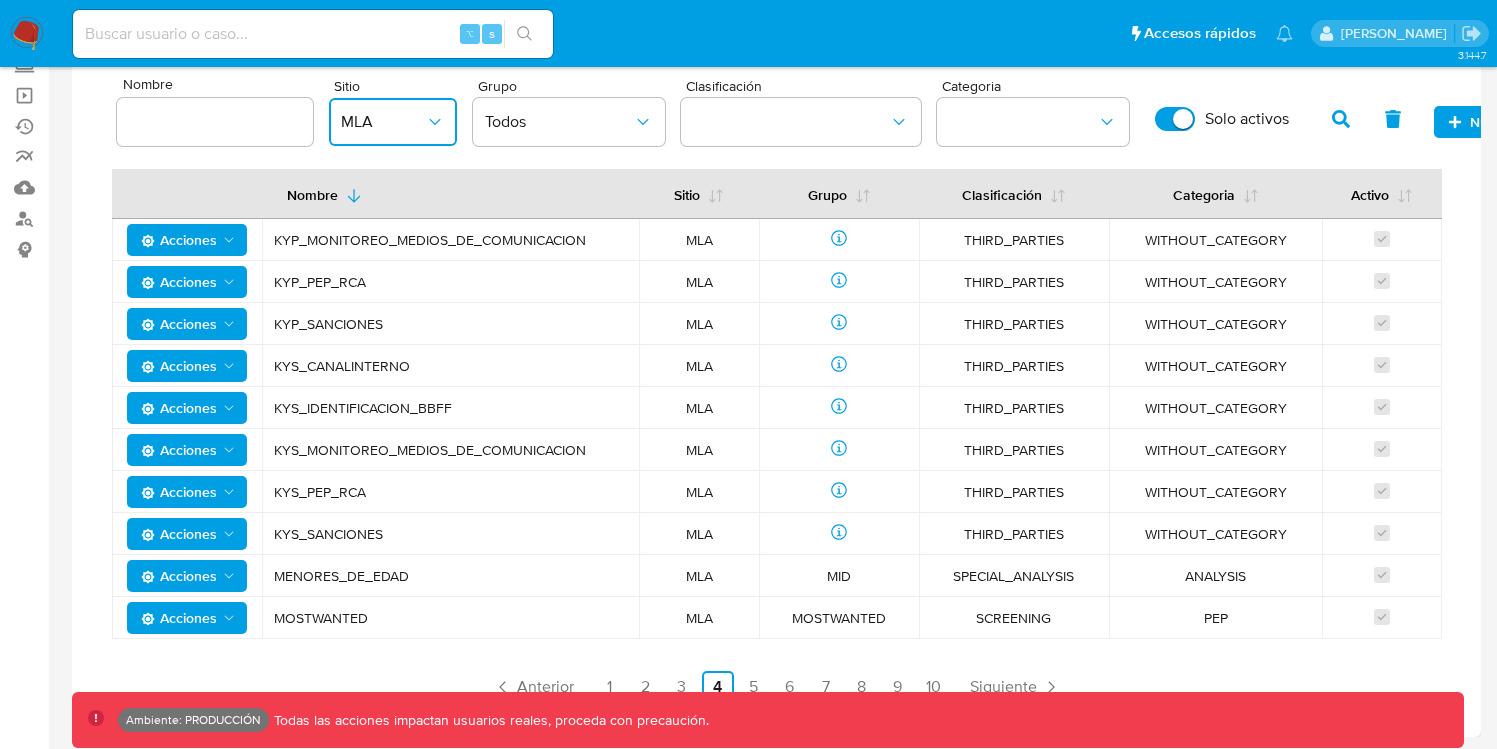 click on "Anterior 1 2 3 4 5 6 7 8 9 10 Siguiente" at bounding box center (776, 687) 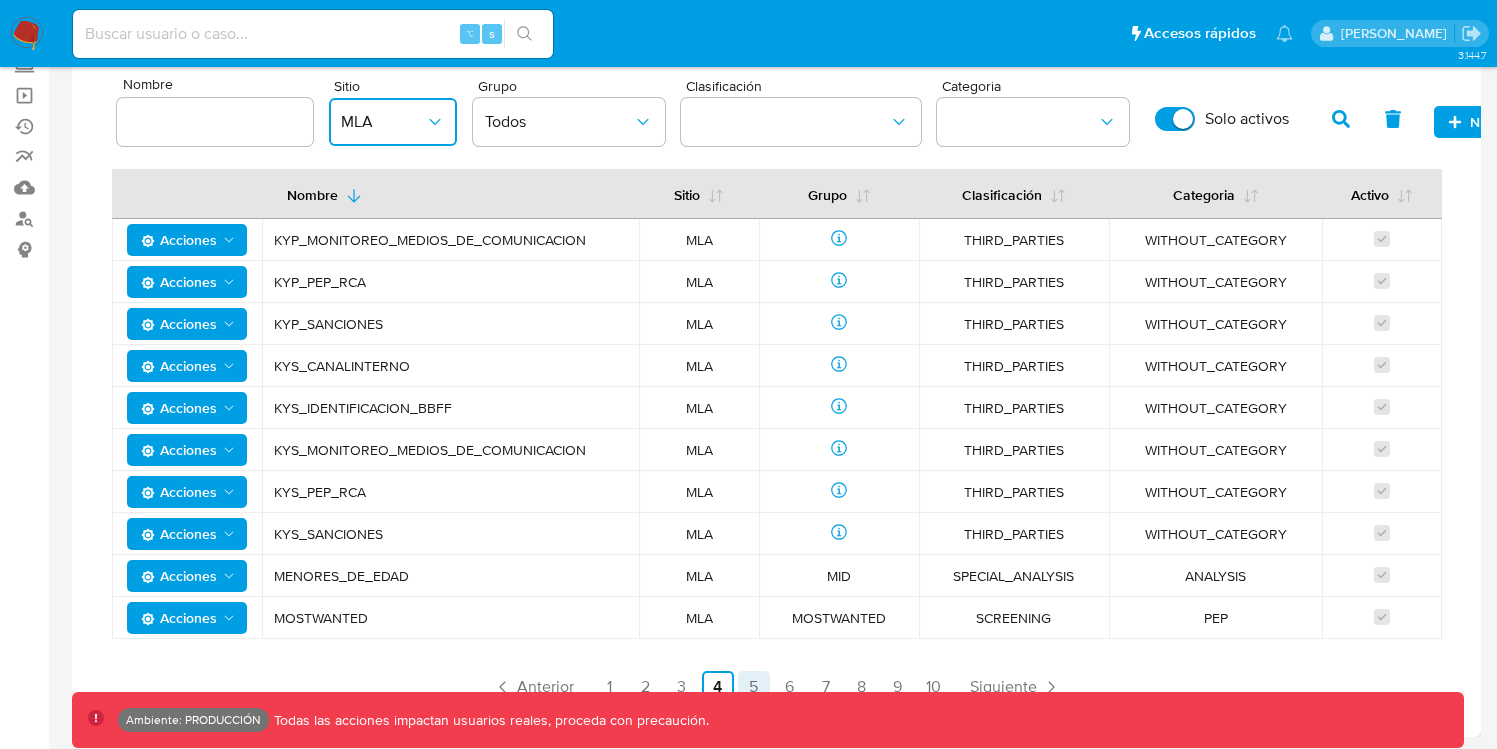 click on "5" at bounding box center [754, 687] 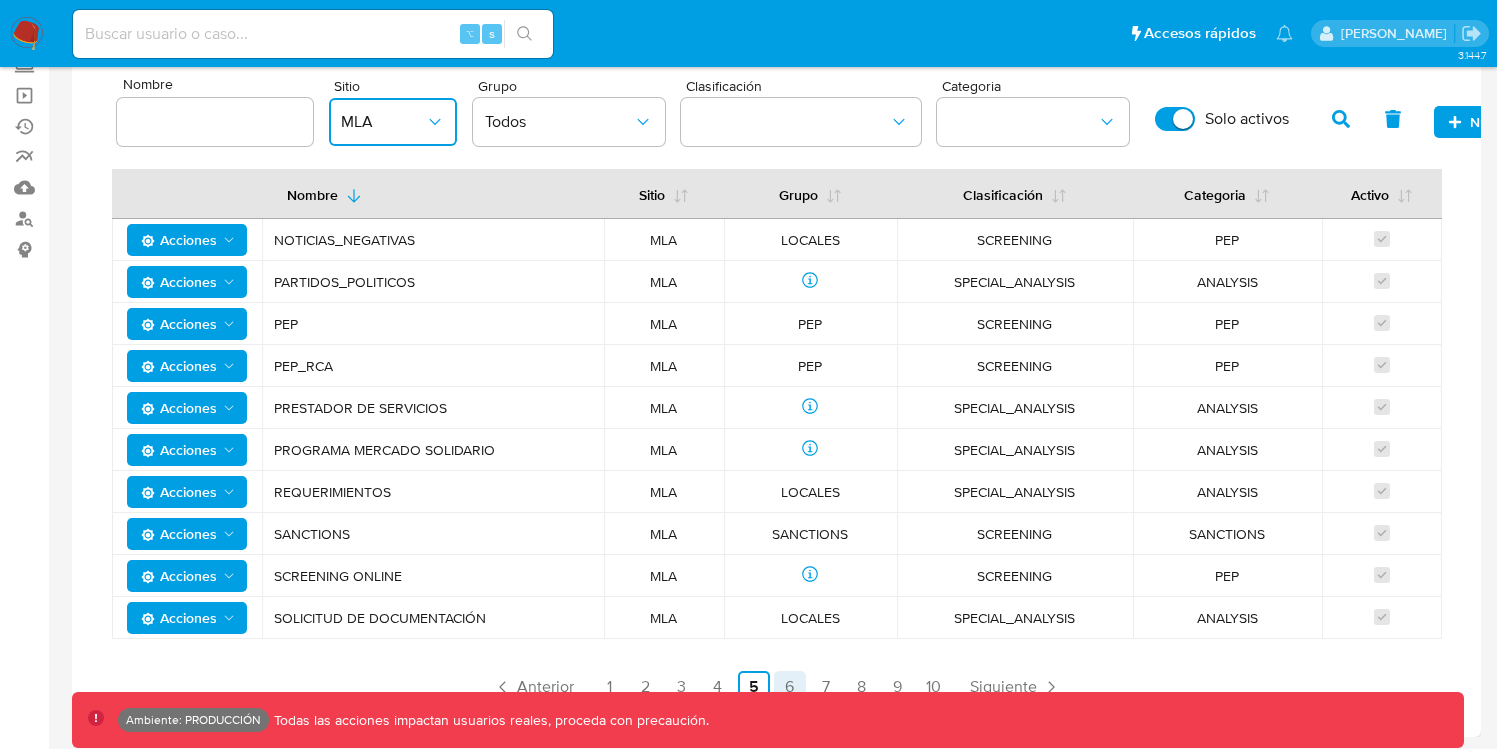 click on "6" at bounding box center [790, 687] 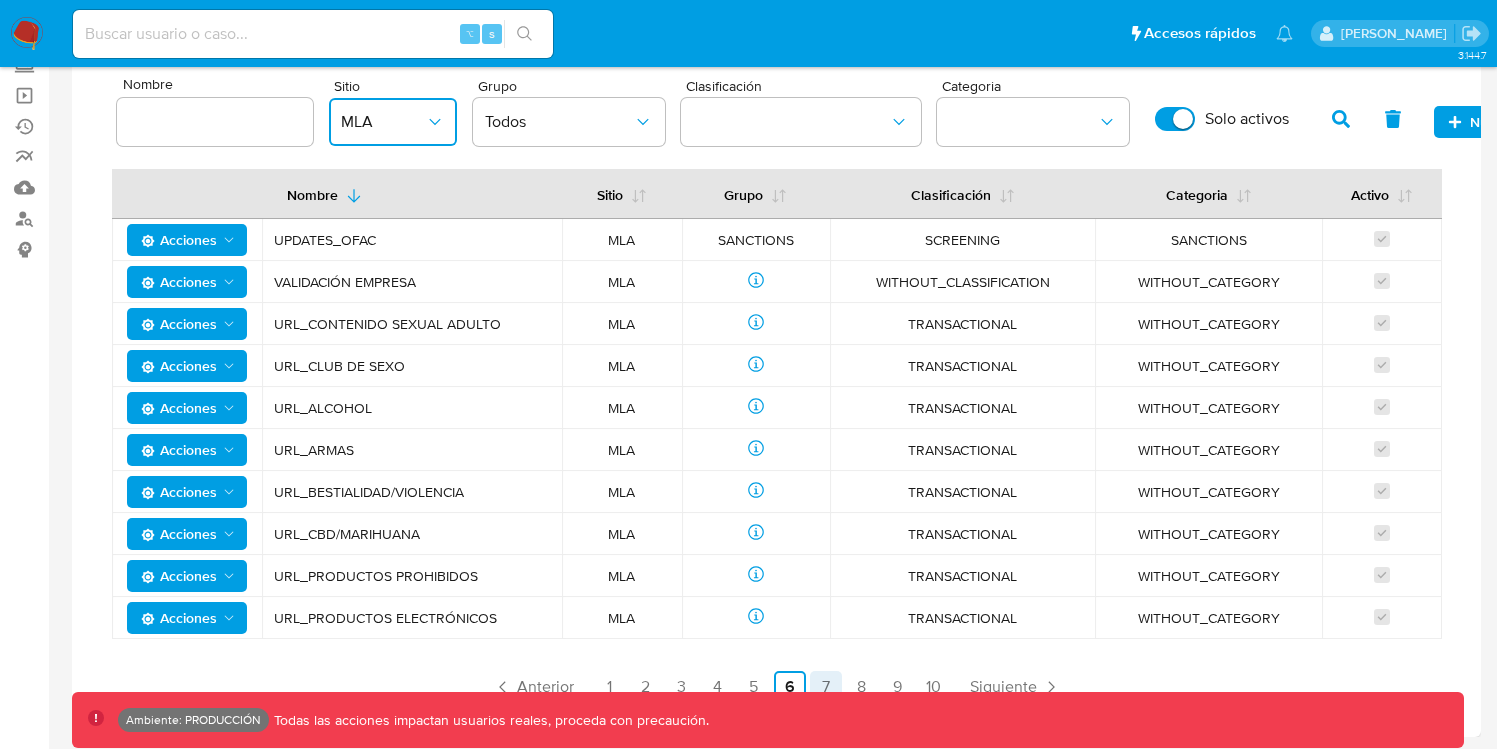 click on "7" at bounding box center (826, 687) 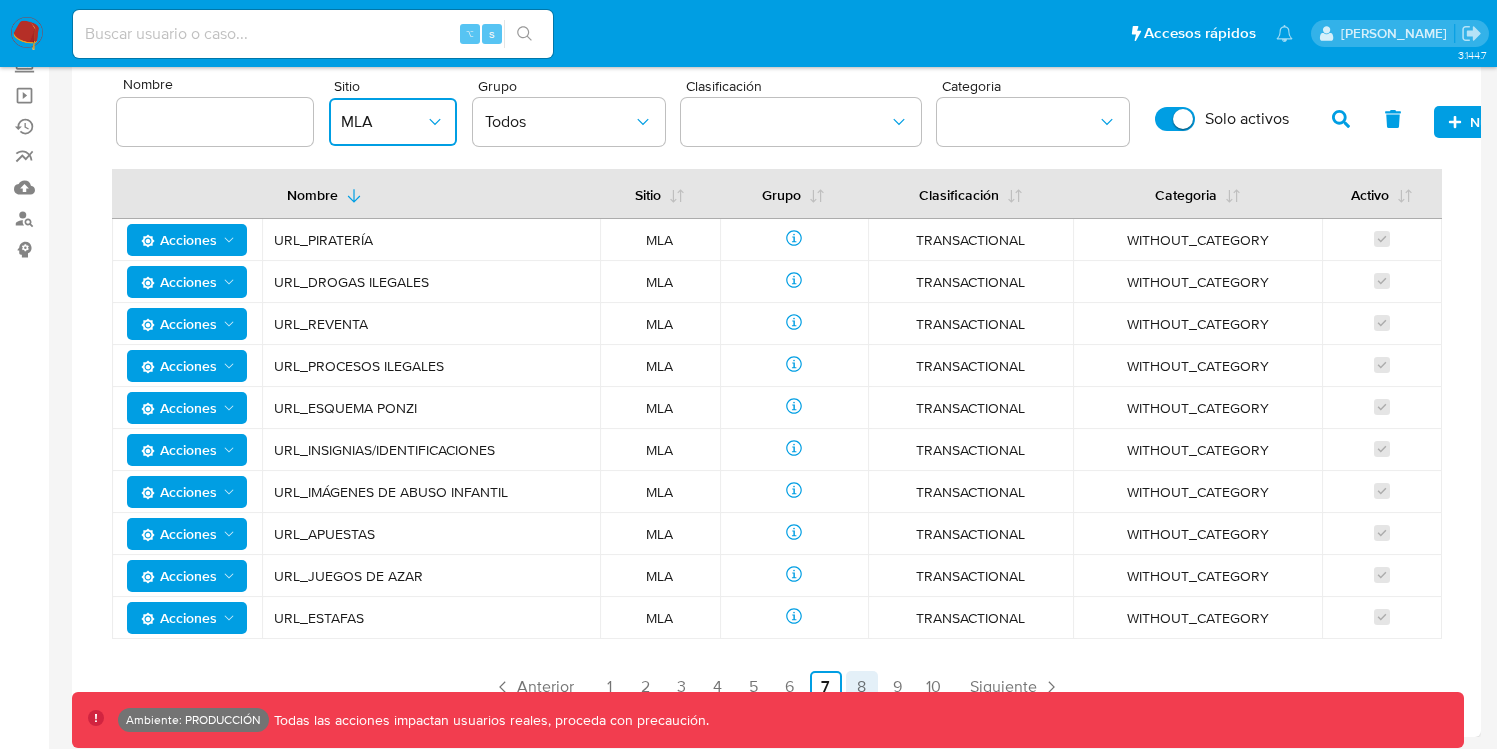 click on "8" at bounding box center [862, 687] 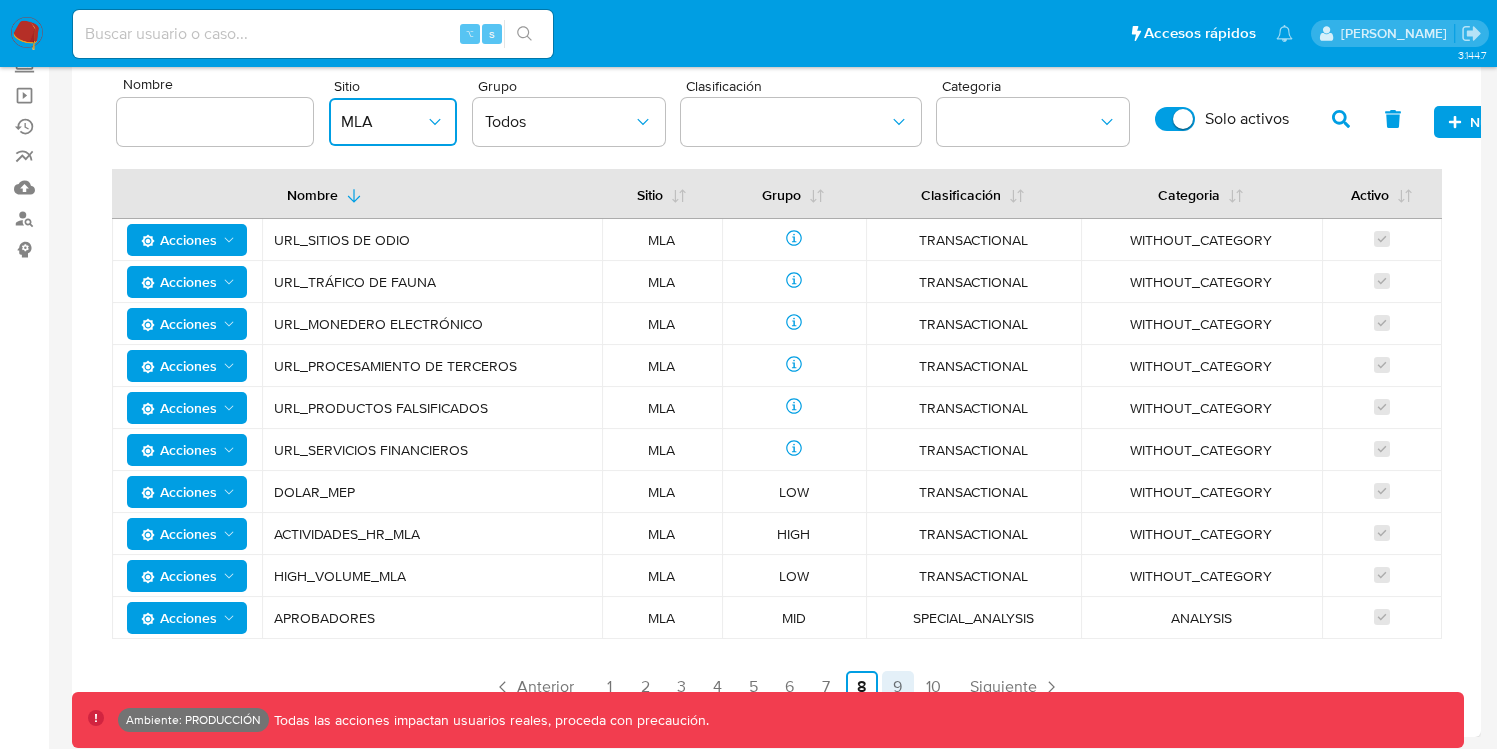 click on "9" at bounding box center (898, 687) 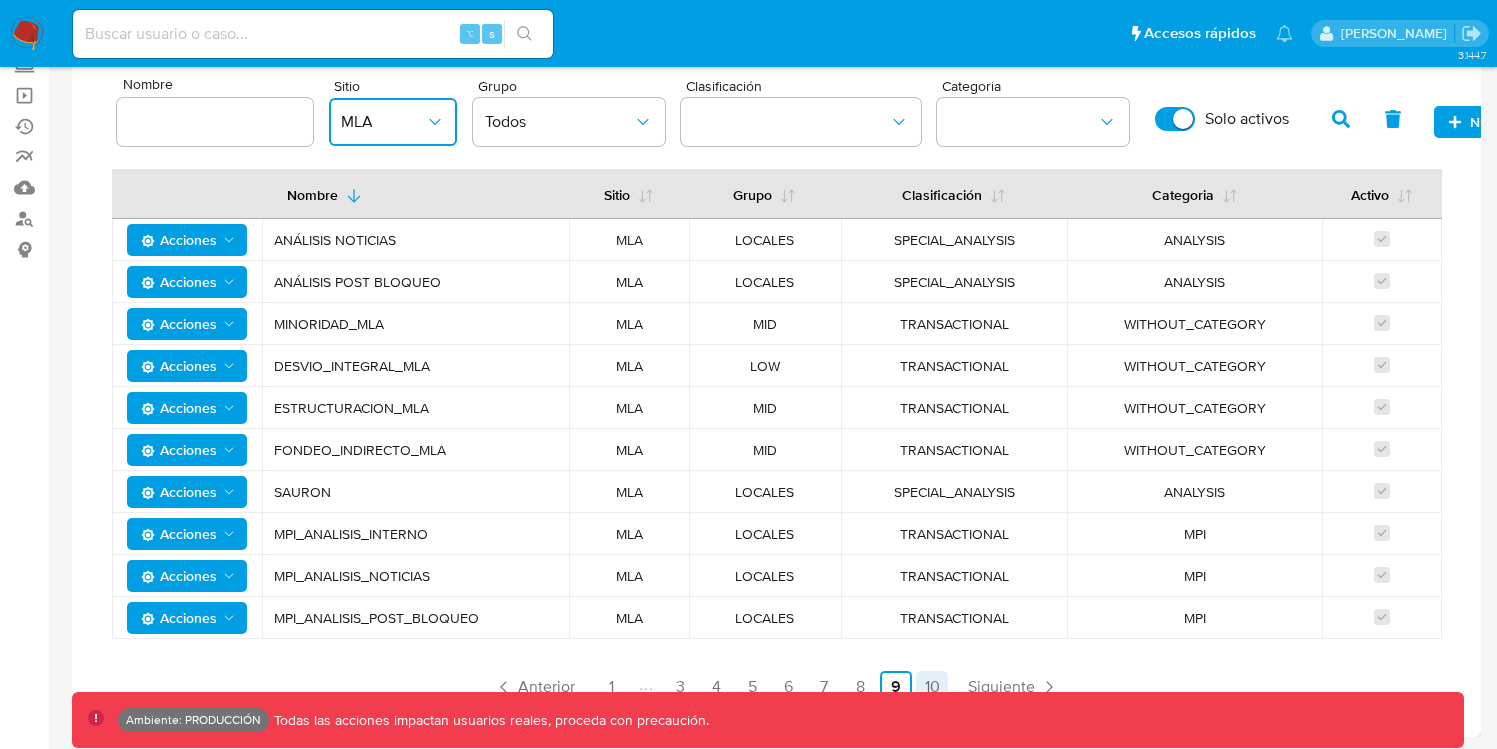 click on "10" at bounding box center [932, 687] 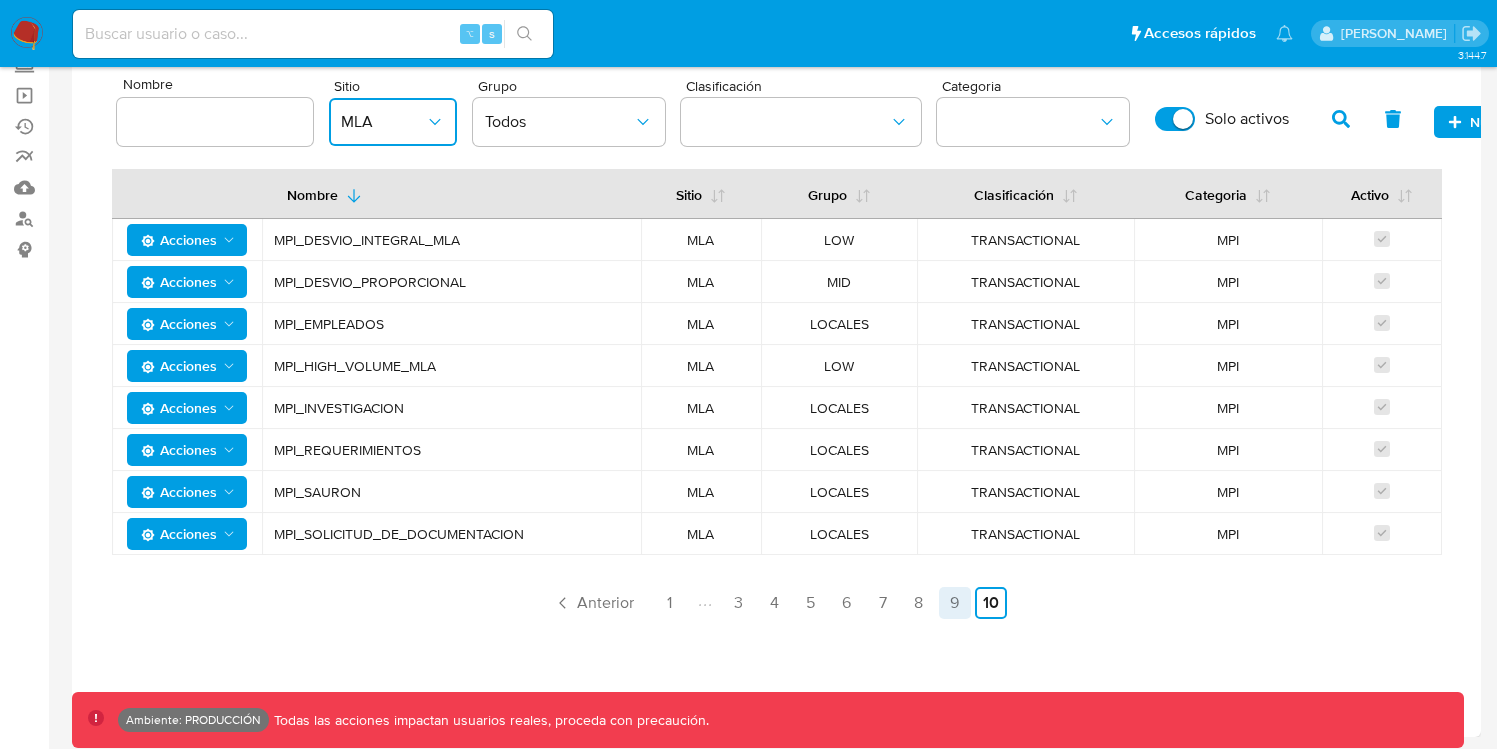 click on "9" at bounding box center (955, 603) 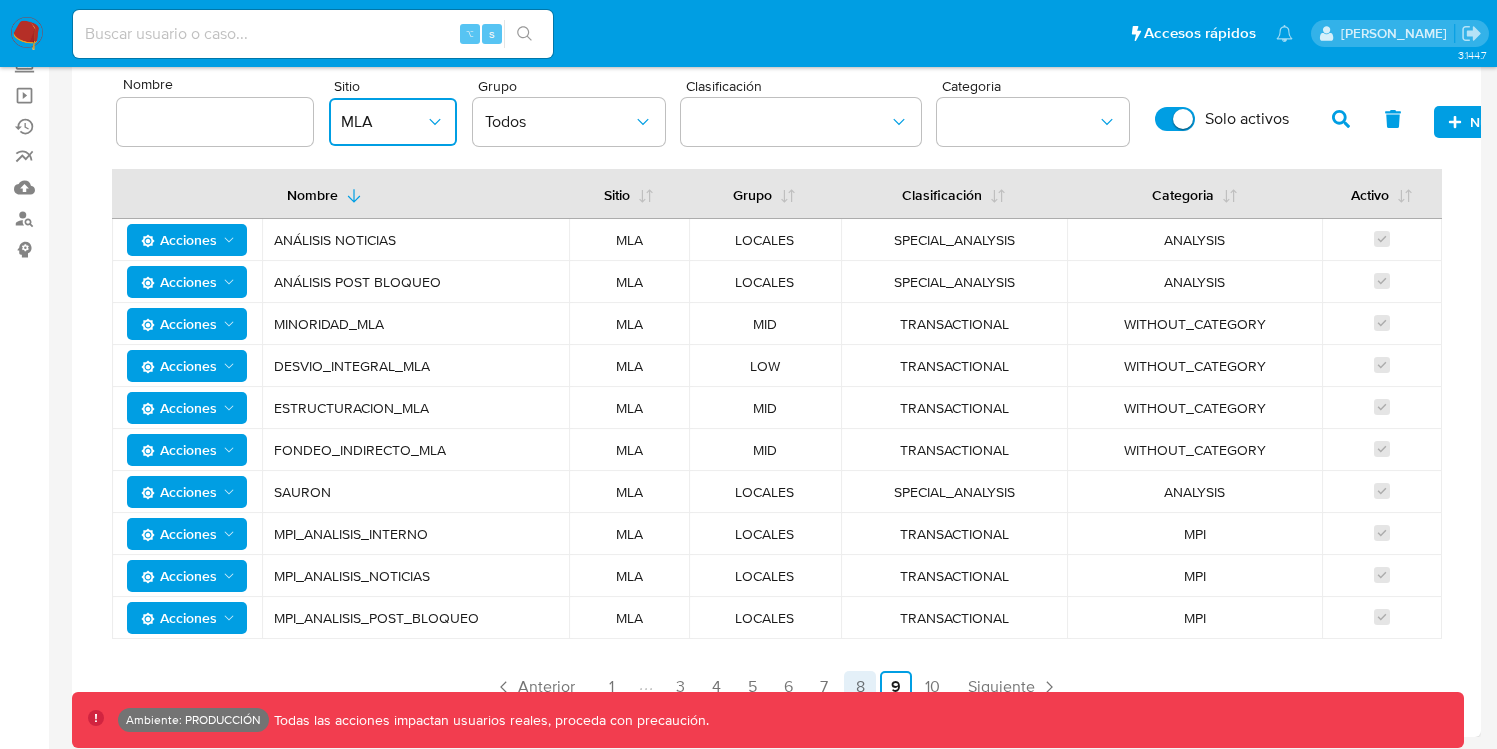 click on "8" at bounding box center [860, 687] 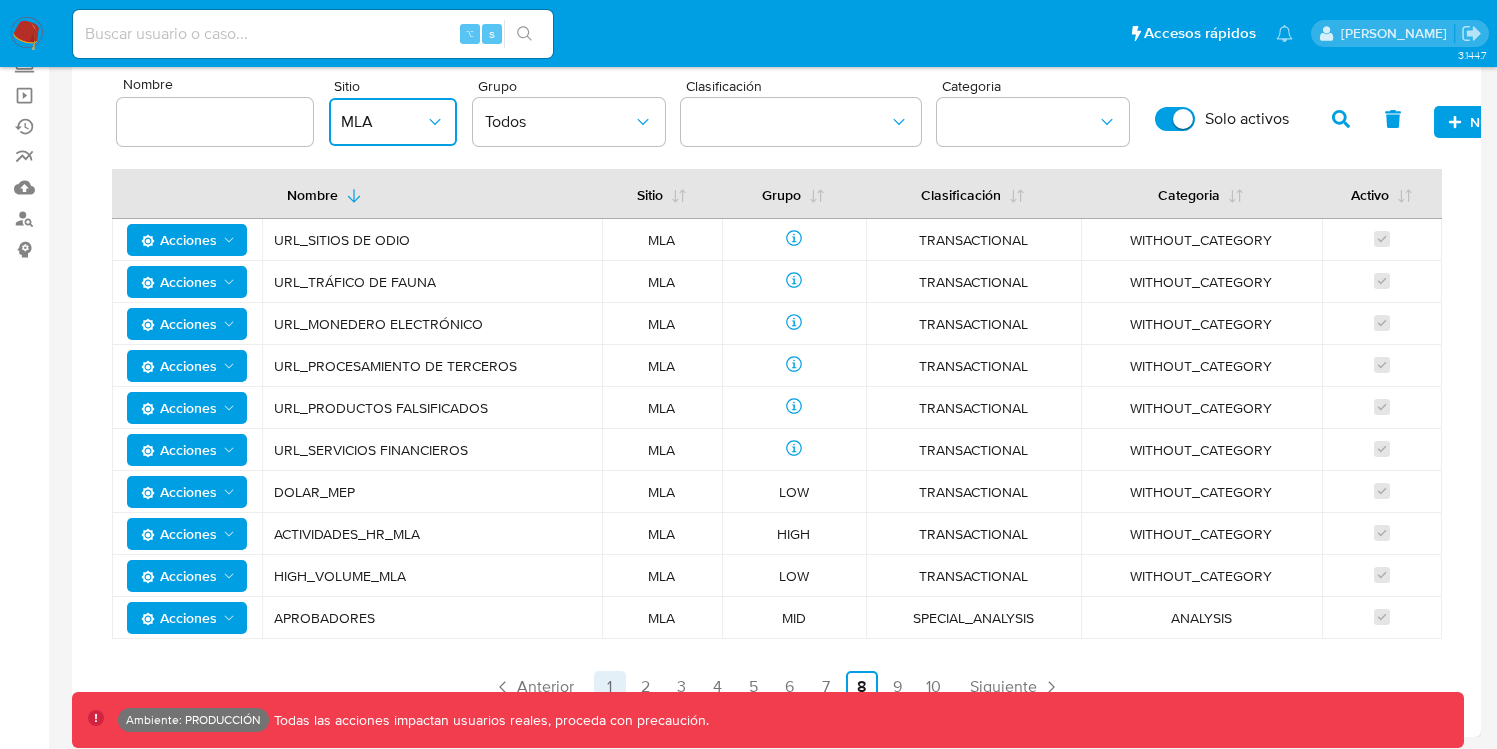 click on "1" at bounding box center (610, 687) 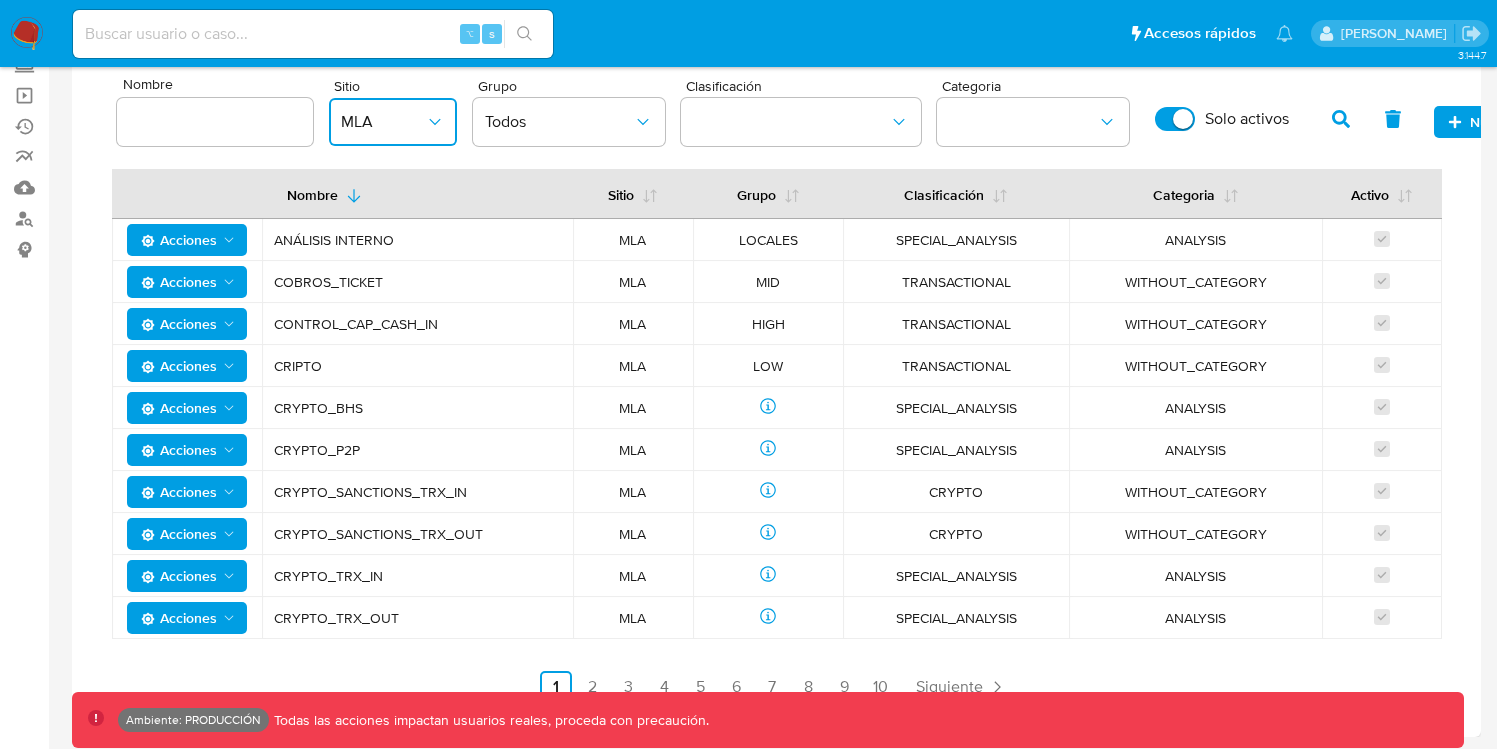 drag, startPoint x: 395, startPoint y: 240, endPoint x: 270, endPoint y: 238, distance: 125.016 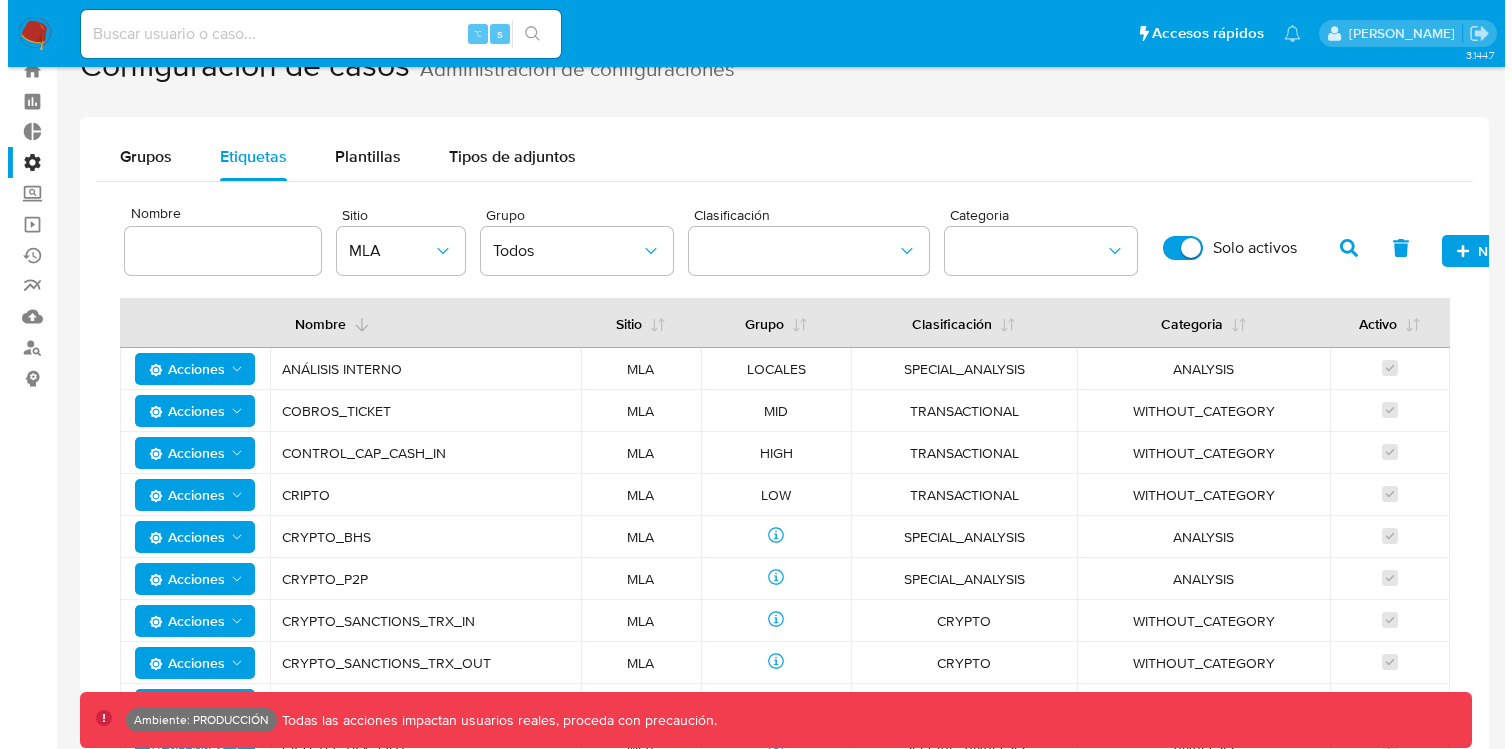 scroll, scrollTop: 0, scrollLeft: 0, axis: both 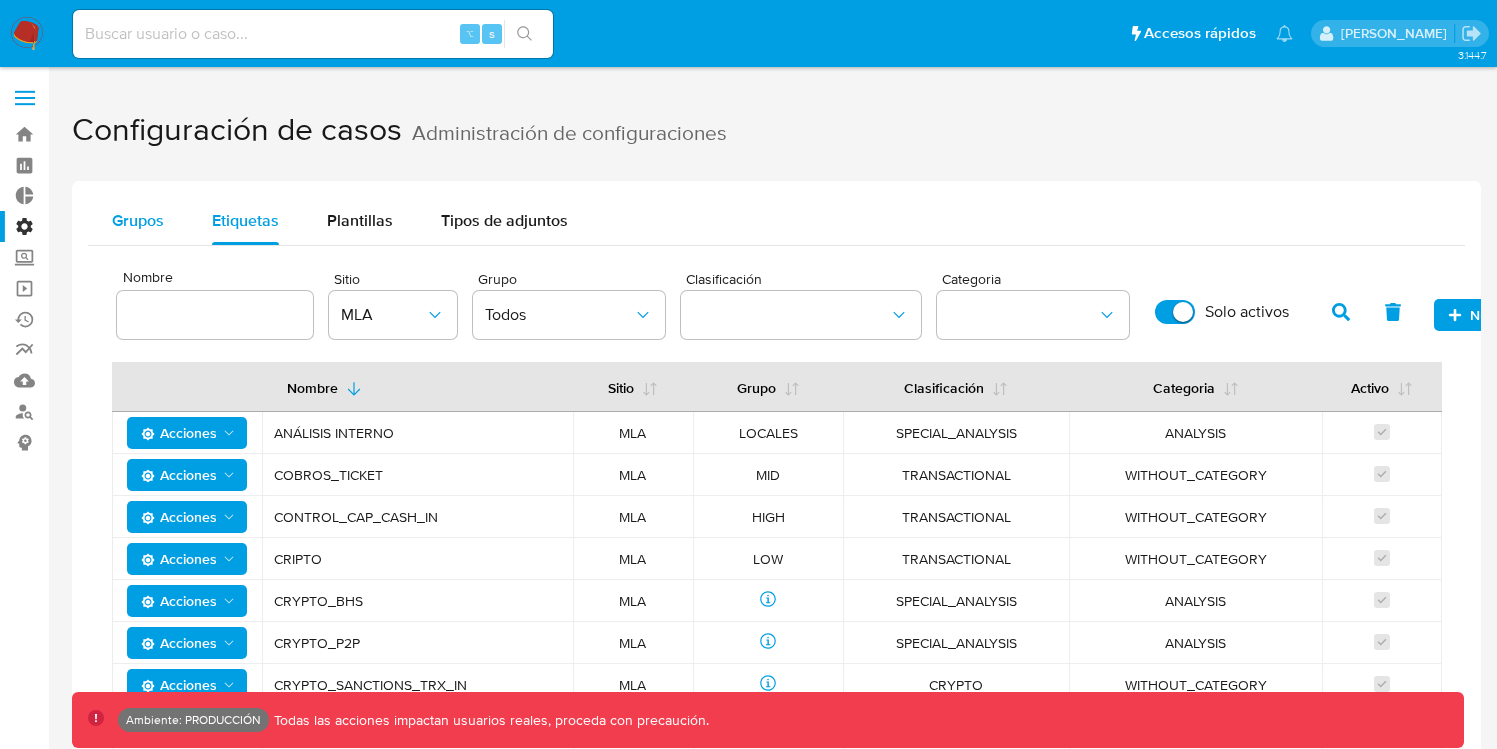 click on "Grupos" at bounding box center (138, 221) 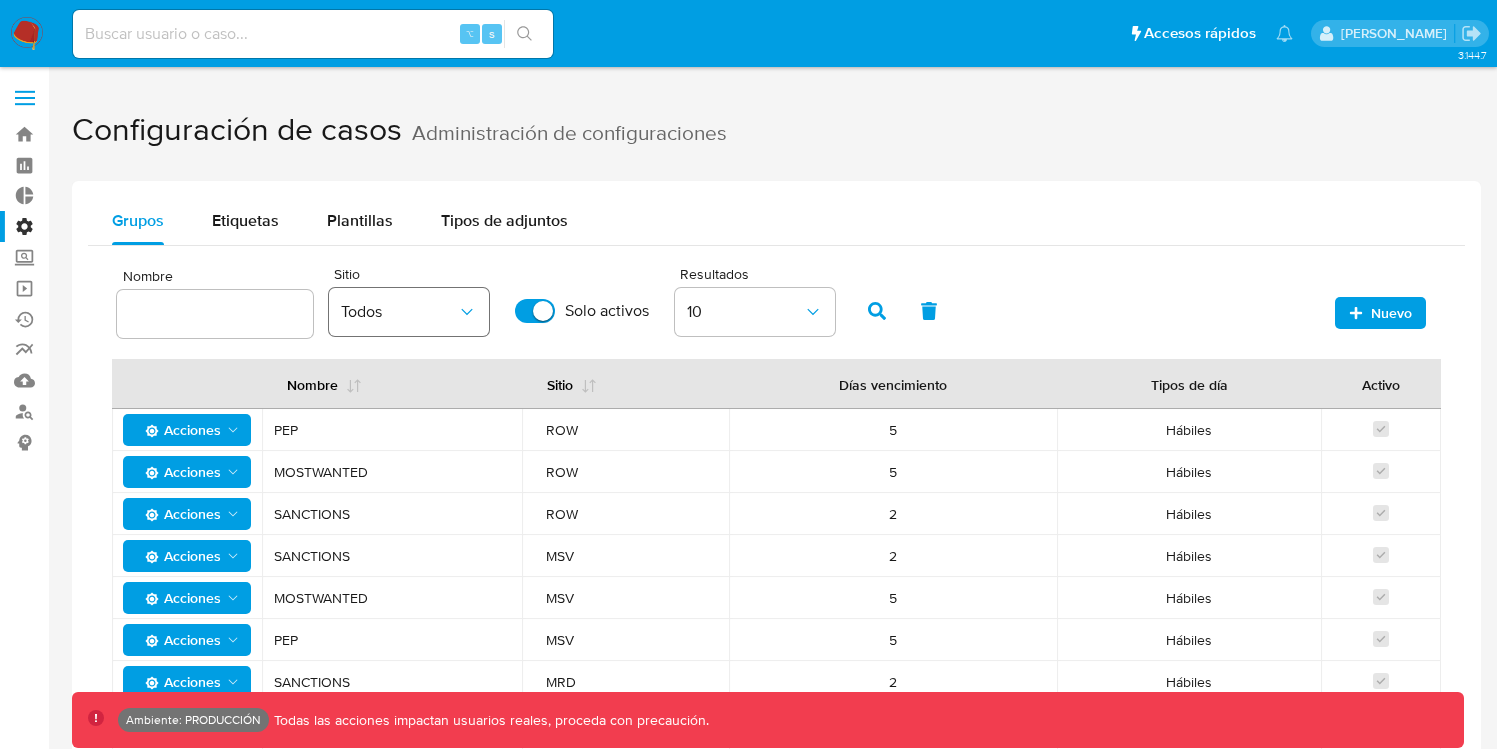 click on "Todos" at bounding box center (399, 312) 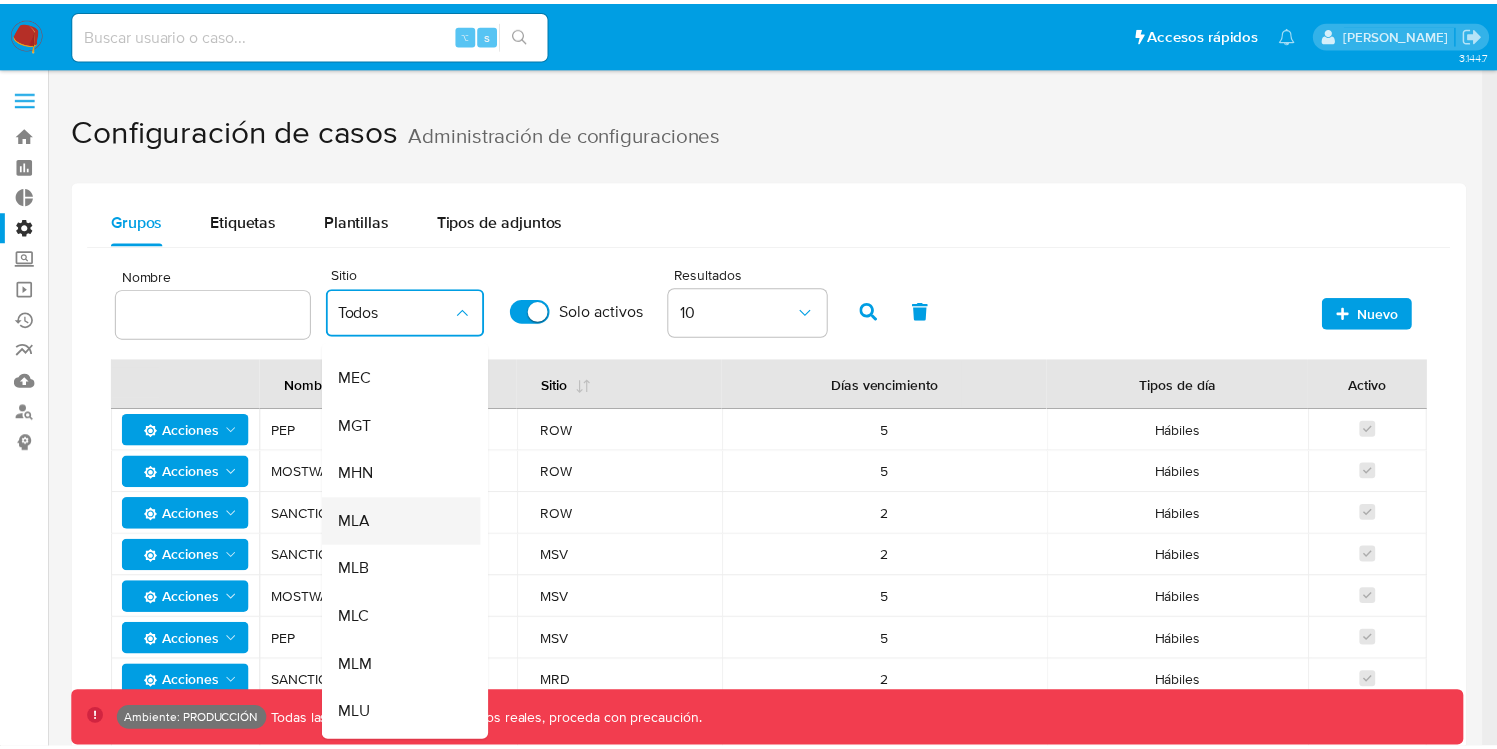 scroll, scrollTop: 364, scrollLeft: 0, axis: vertical 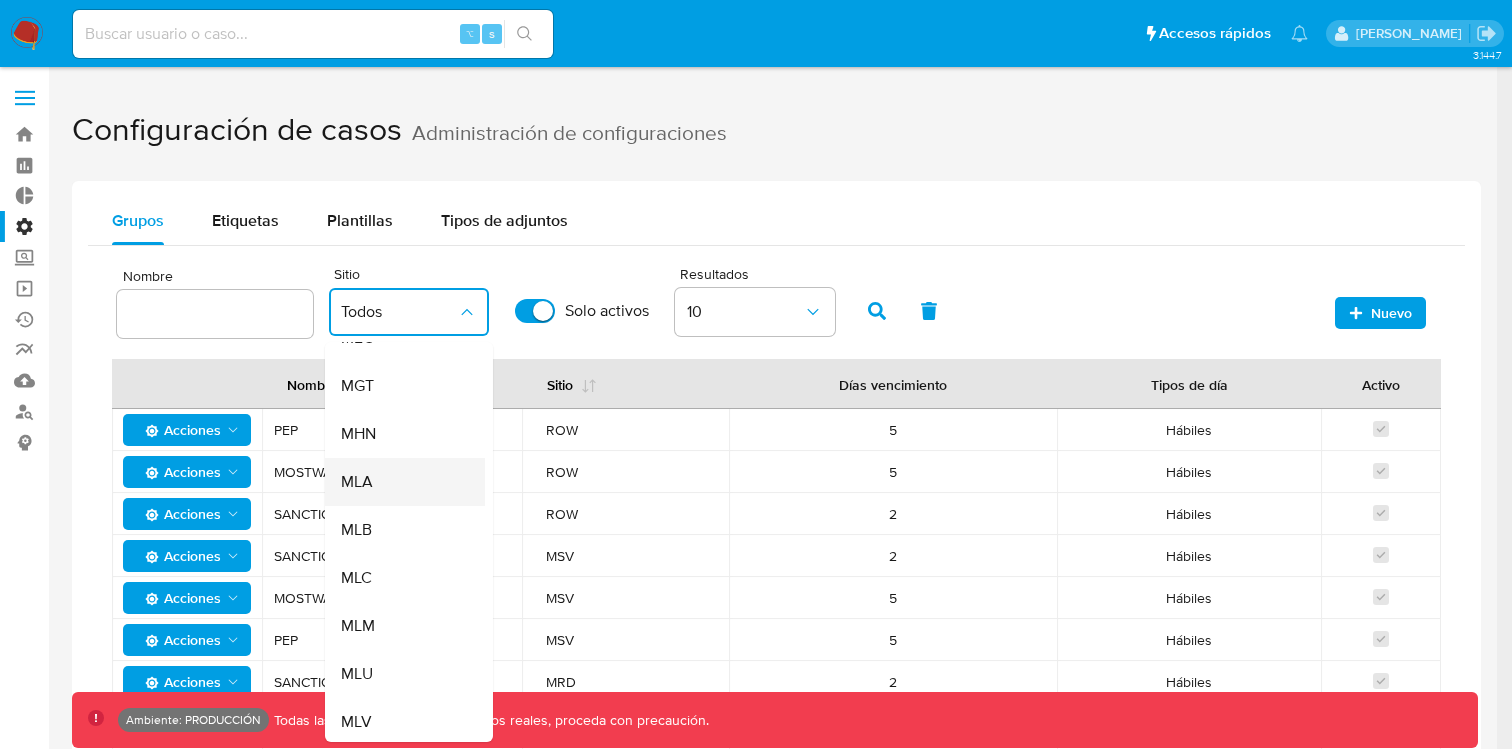 click on "MLA" at bounding box center [399, 482] 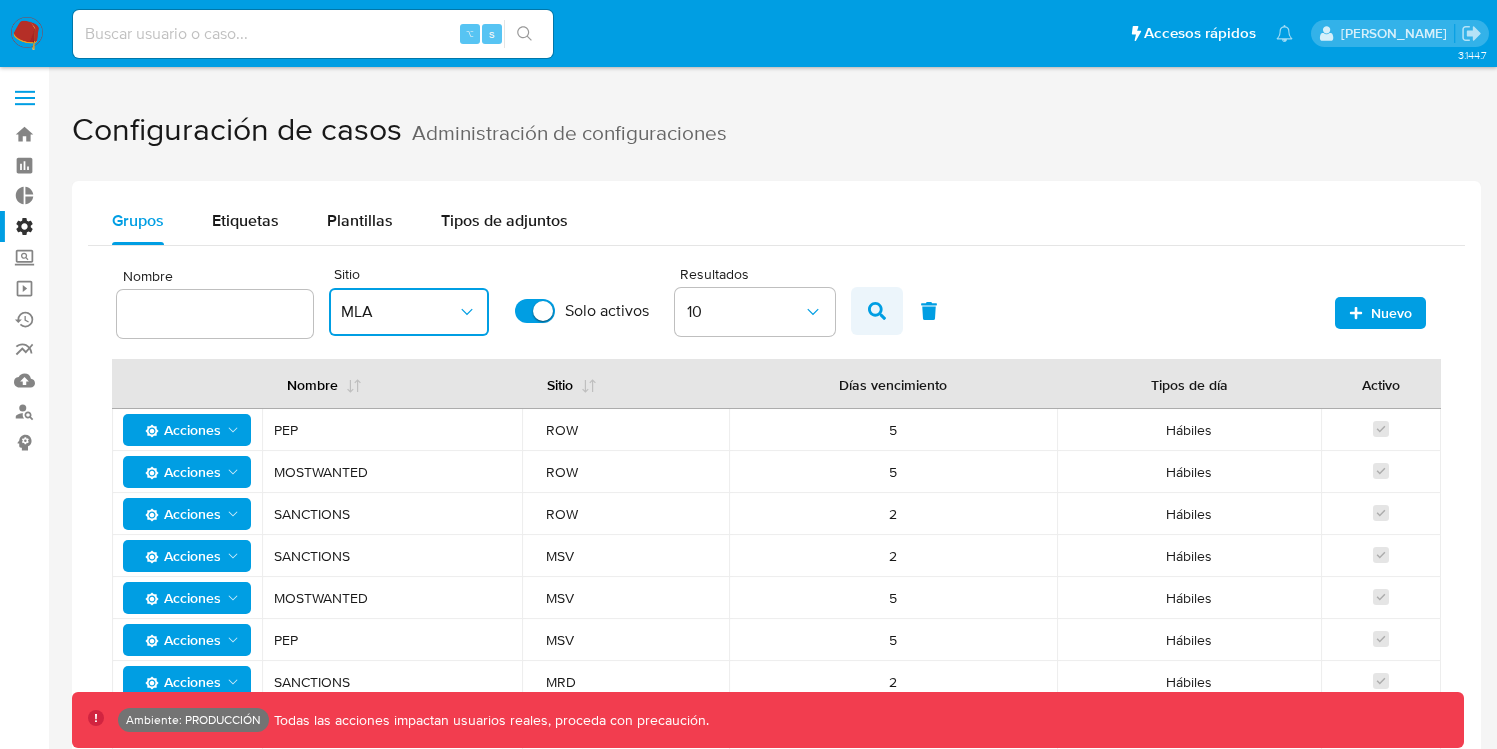 click 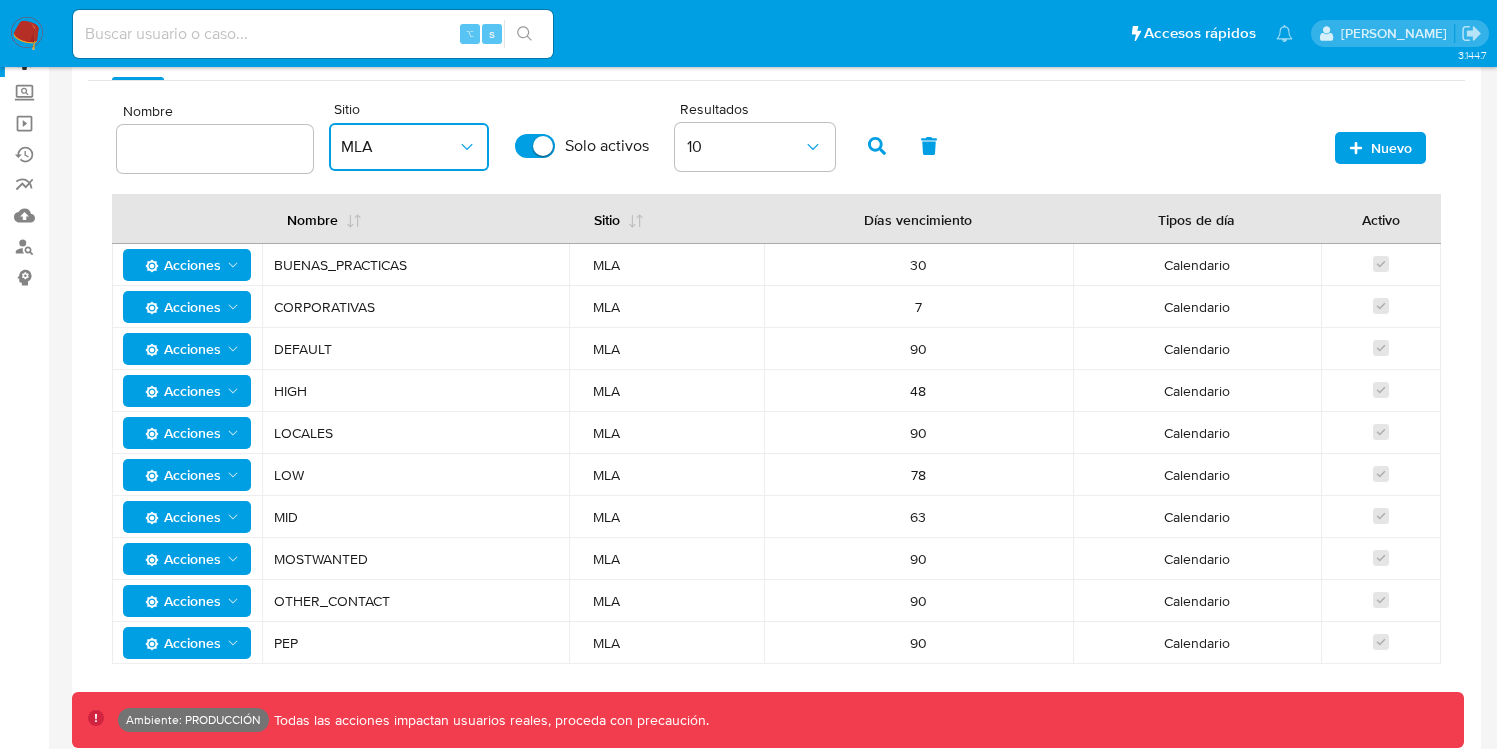 scroll, scrollTop: 173, scrollLeft: 0, axis: vertical 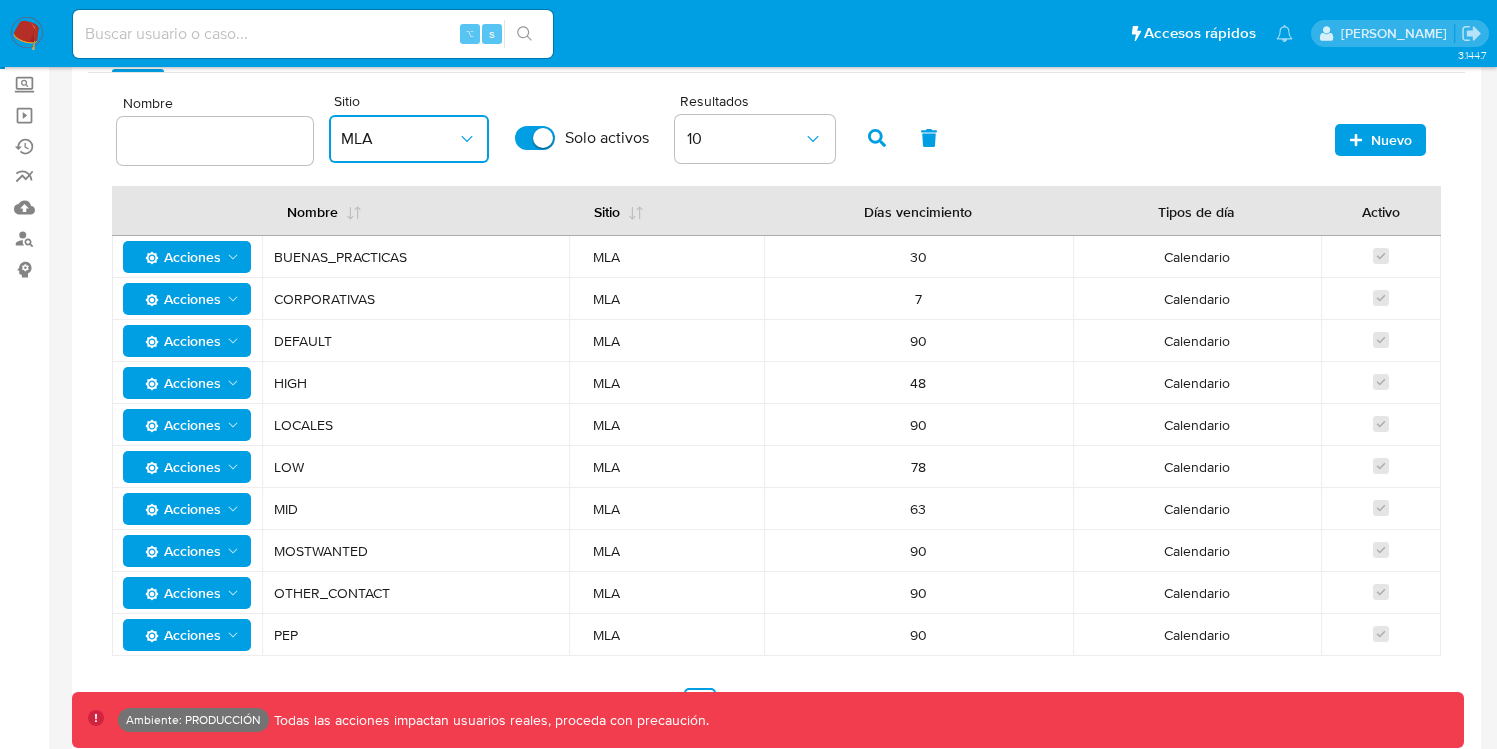 click on "LOCALES" at bounding box center (415, 425) 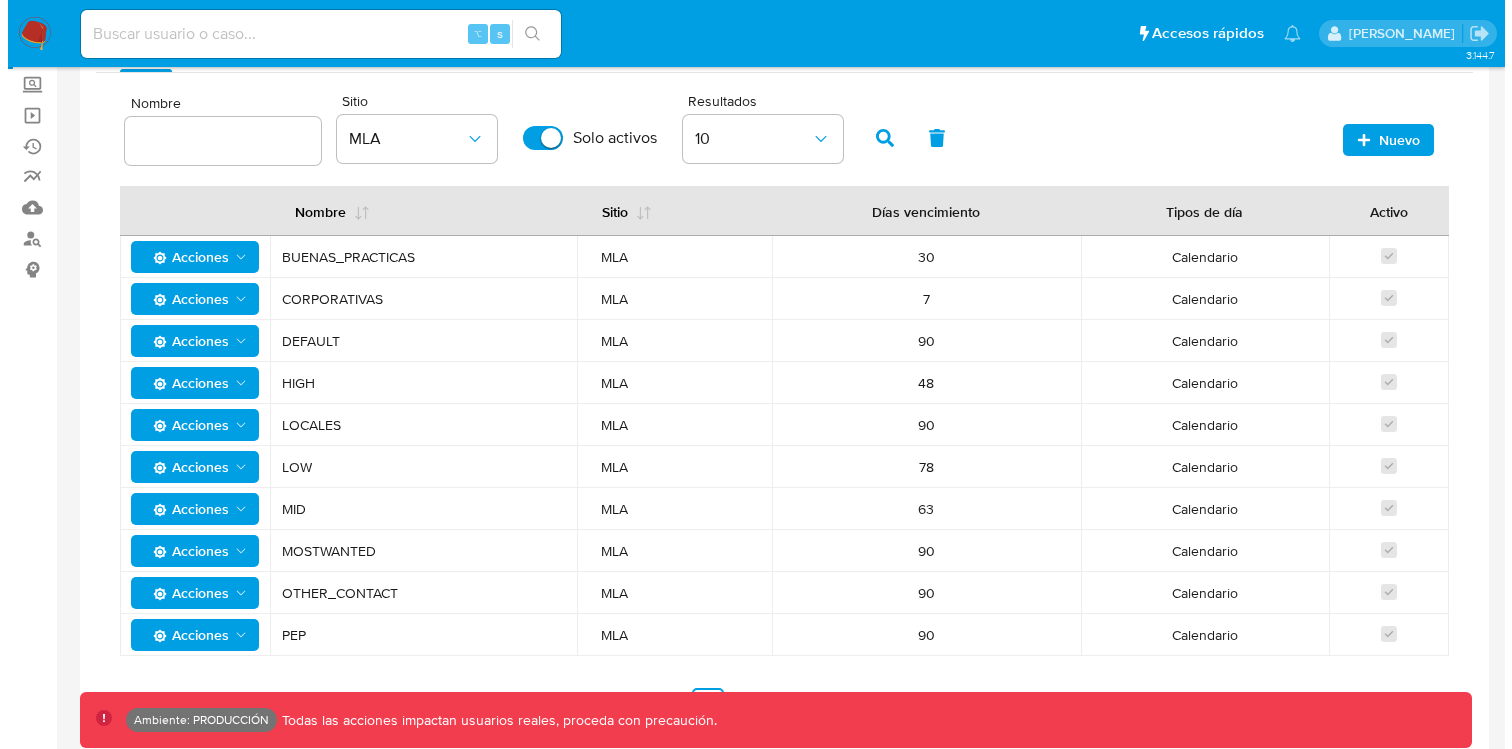 scroll, scrollTop: 0, scrollLeft: 0, axis: both 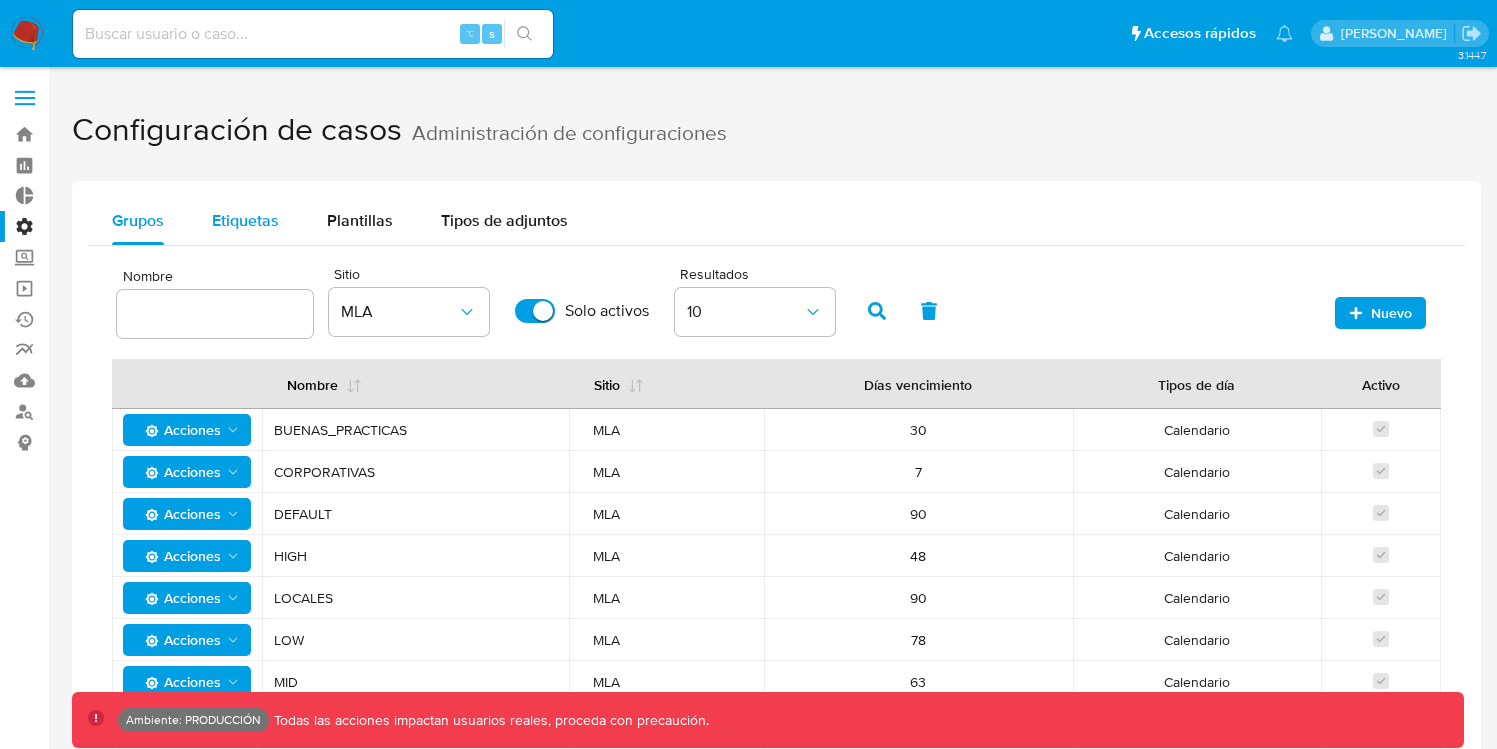 click on "Etiquetas" at bounding box center [245, 220] 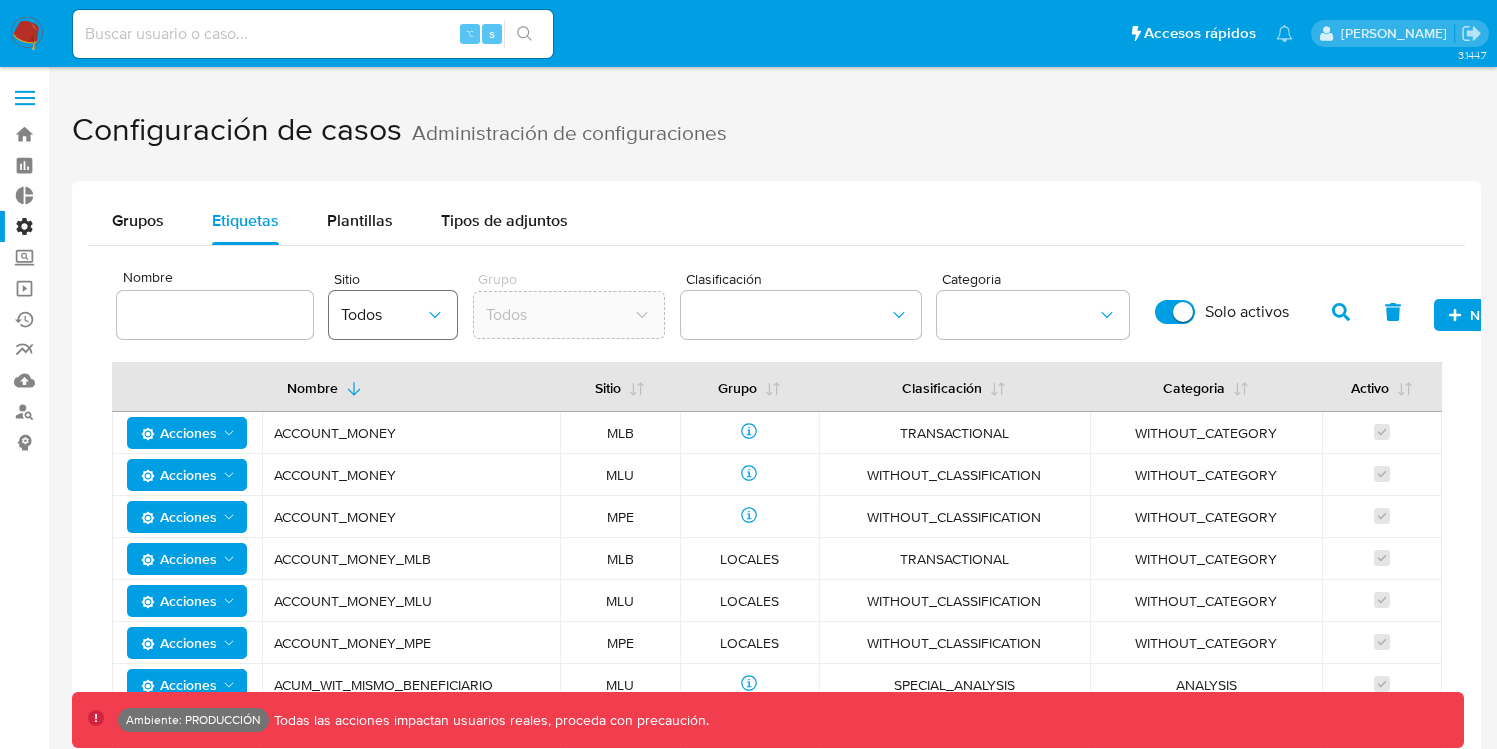 click on "Todos" at bounding box center [383, 315] 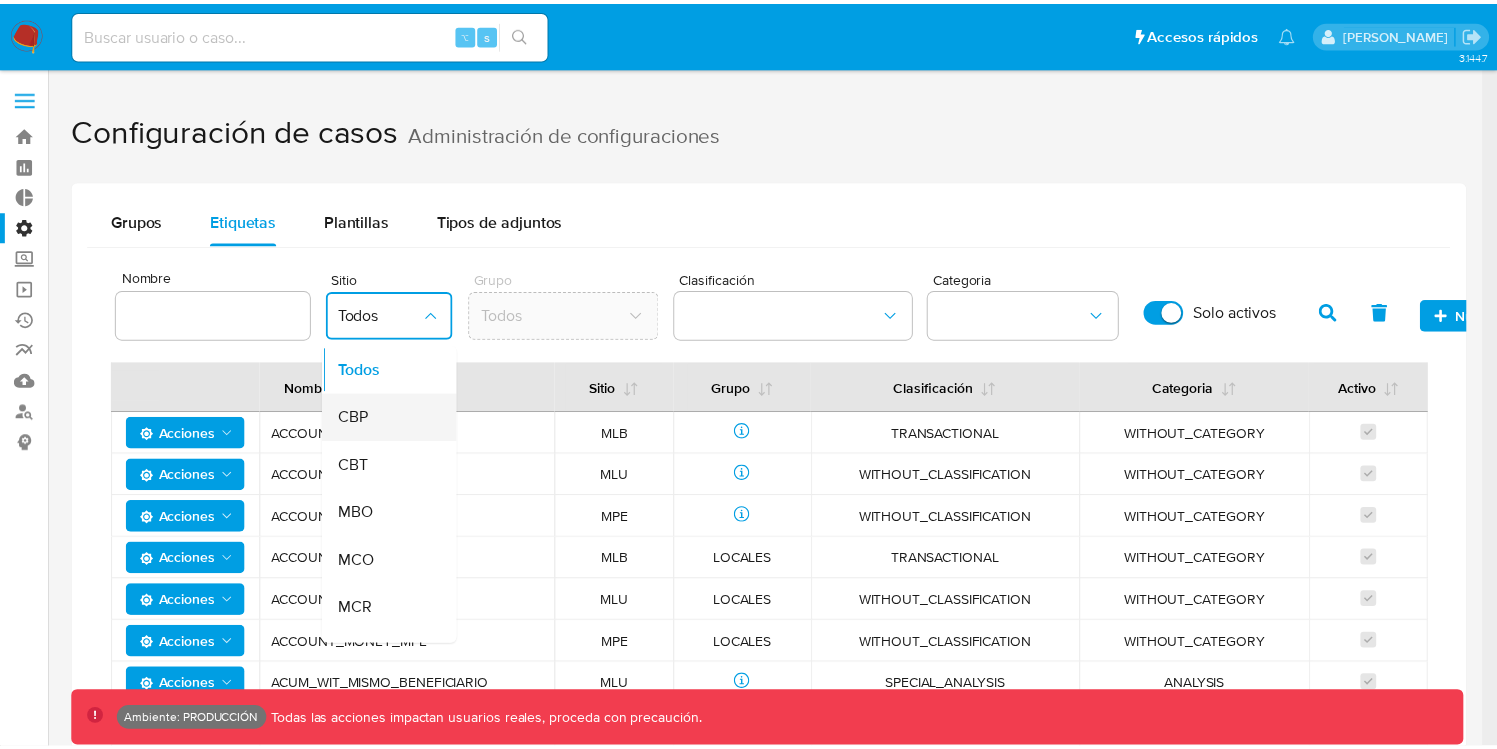 scroll, scrollTop: 376, scrollLeft: 0, axis: vertical 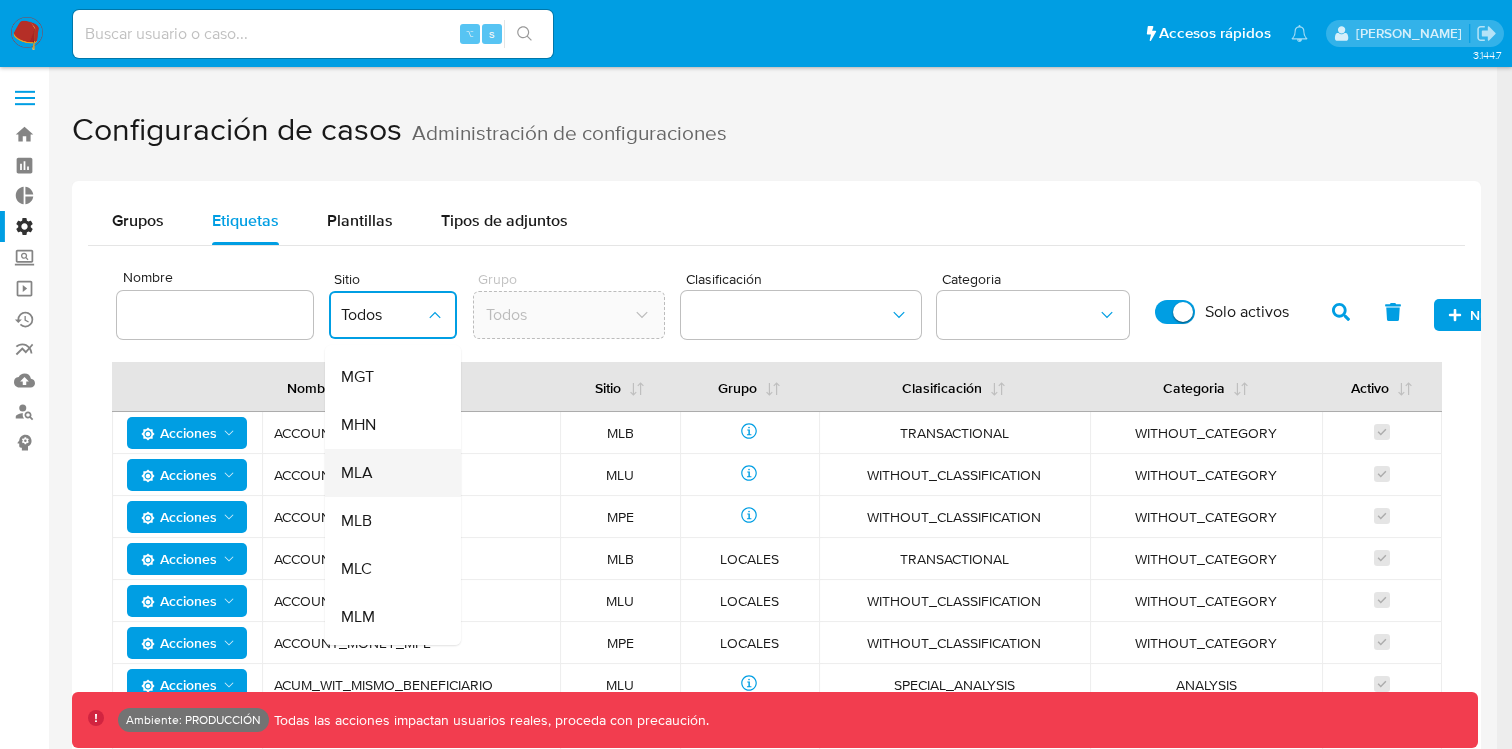 click on "MLA" at bounding box center [387, 473] 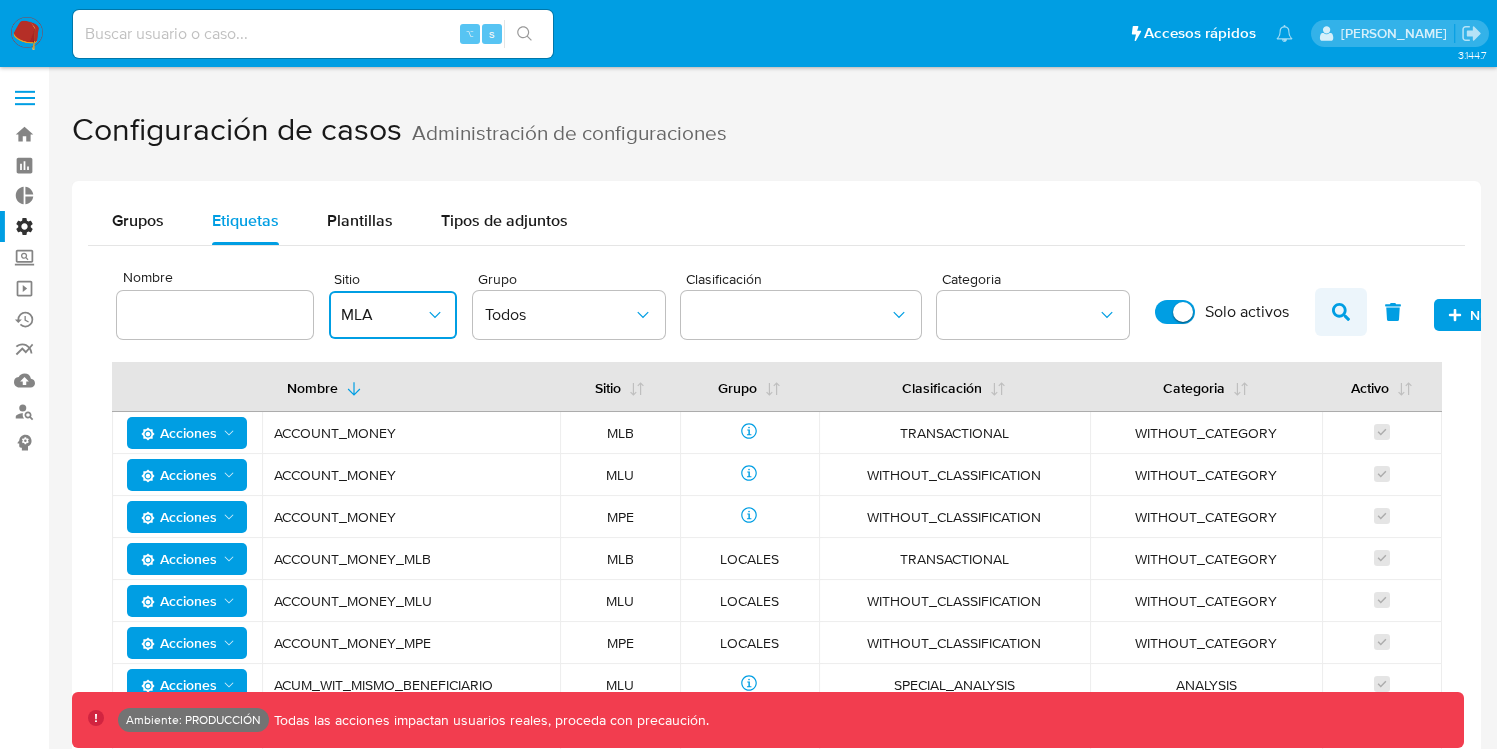 click at bounding box center (1341, 312) 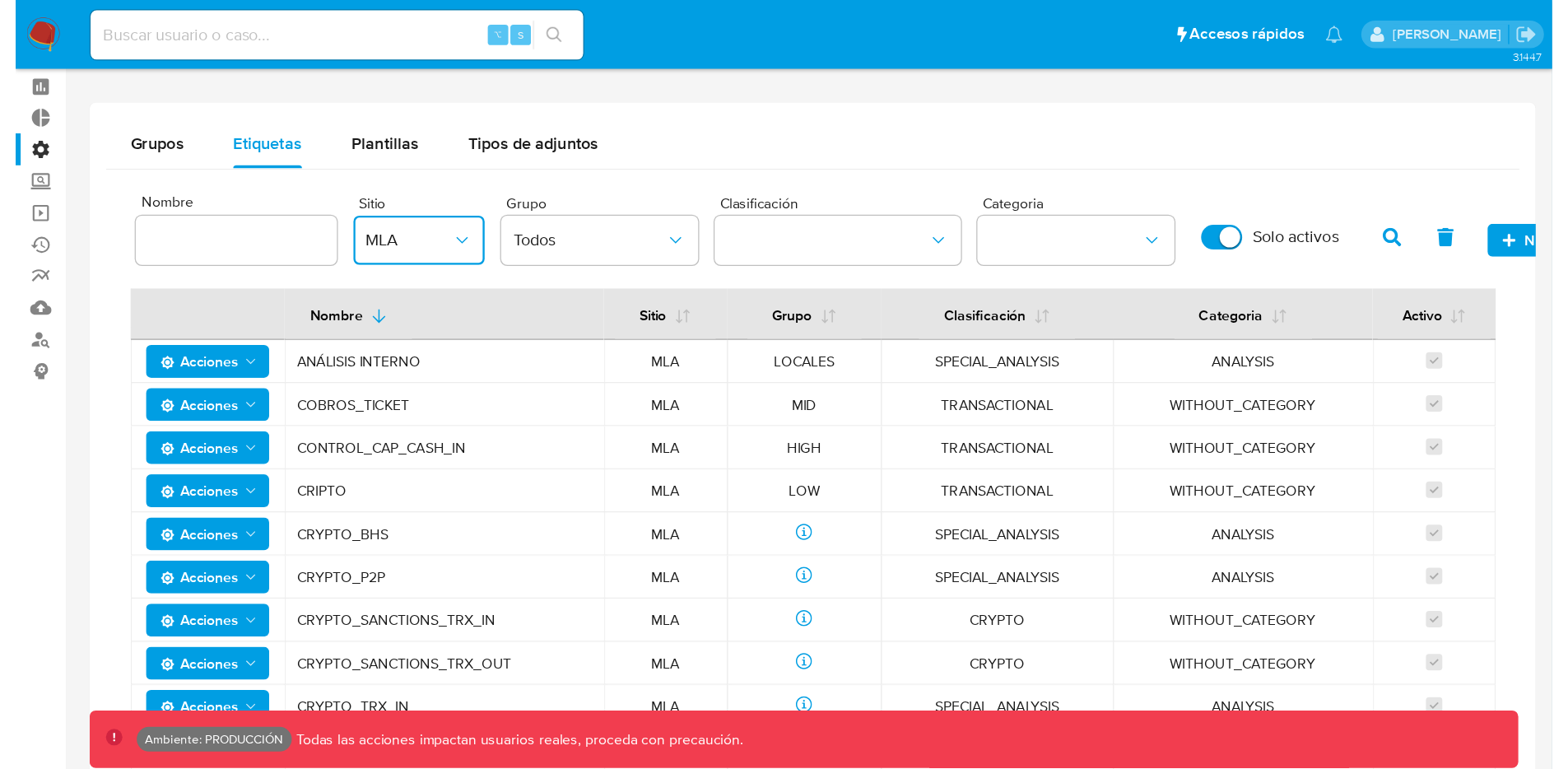 scroll, scrollTop: 159, scrollLeft: 0, axis: vertical 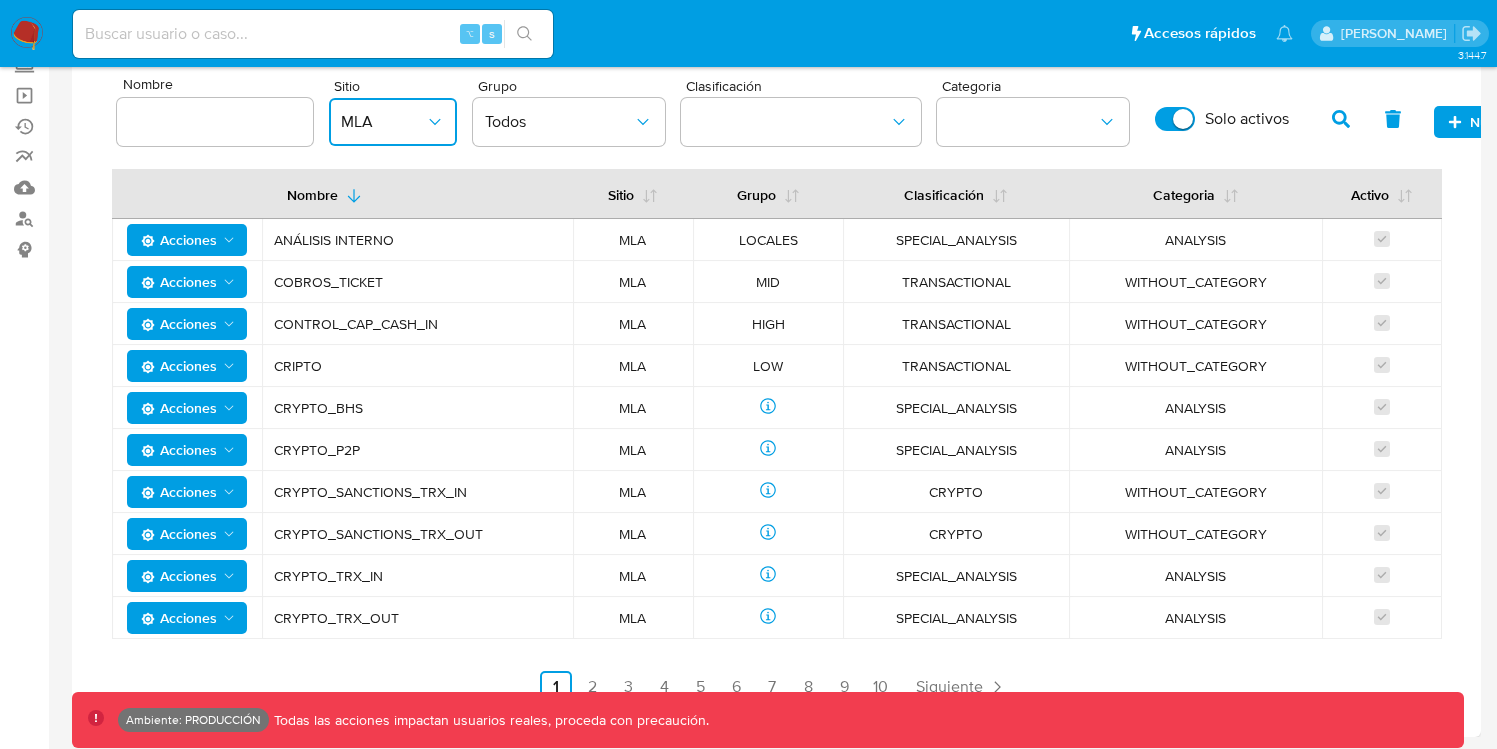 click on "ANÁLISIS INTERNO" at bounding box center (417, 240) 